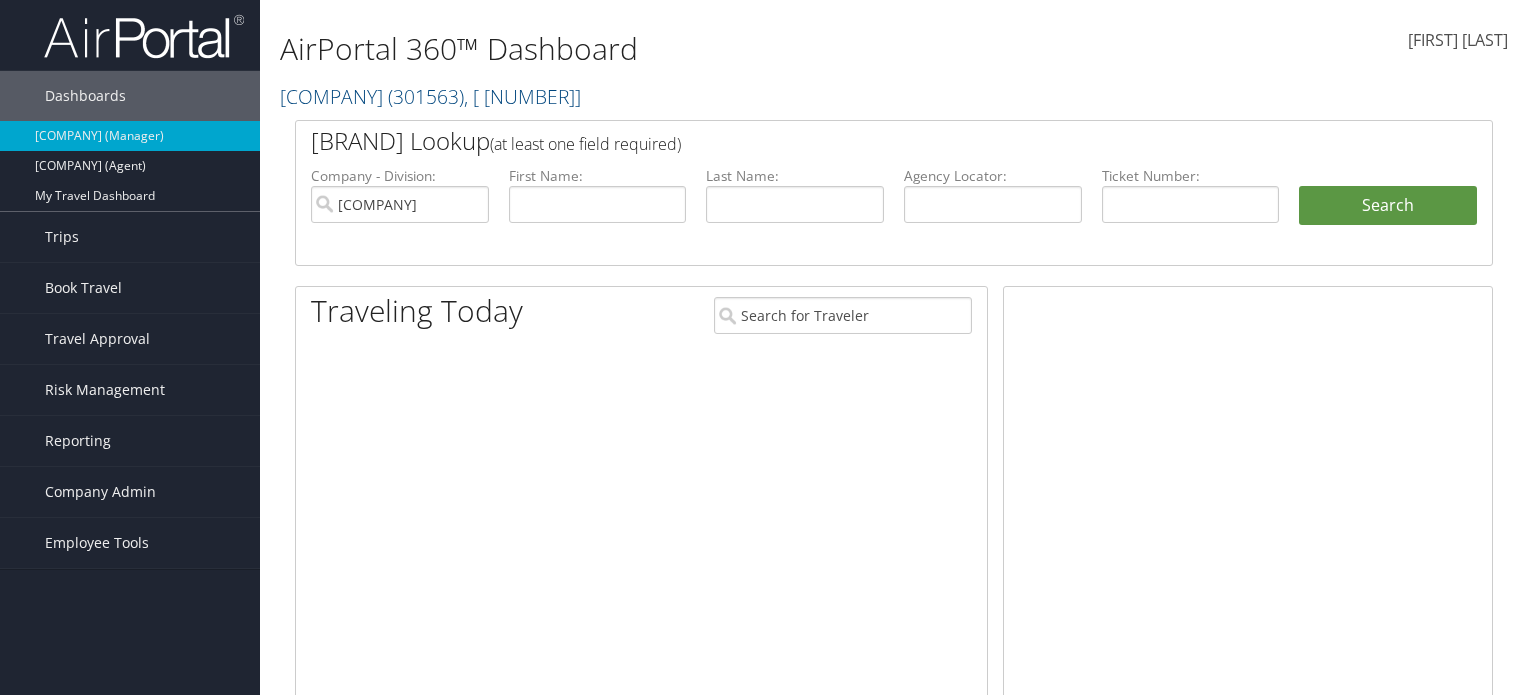 scroll, scrollTop: 0, scrollLeft: 0, axis: both 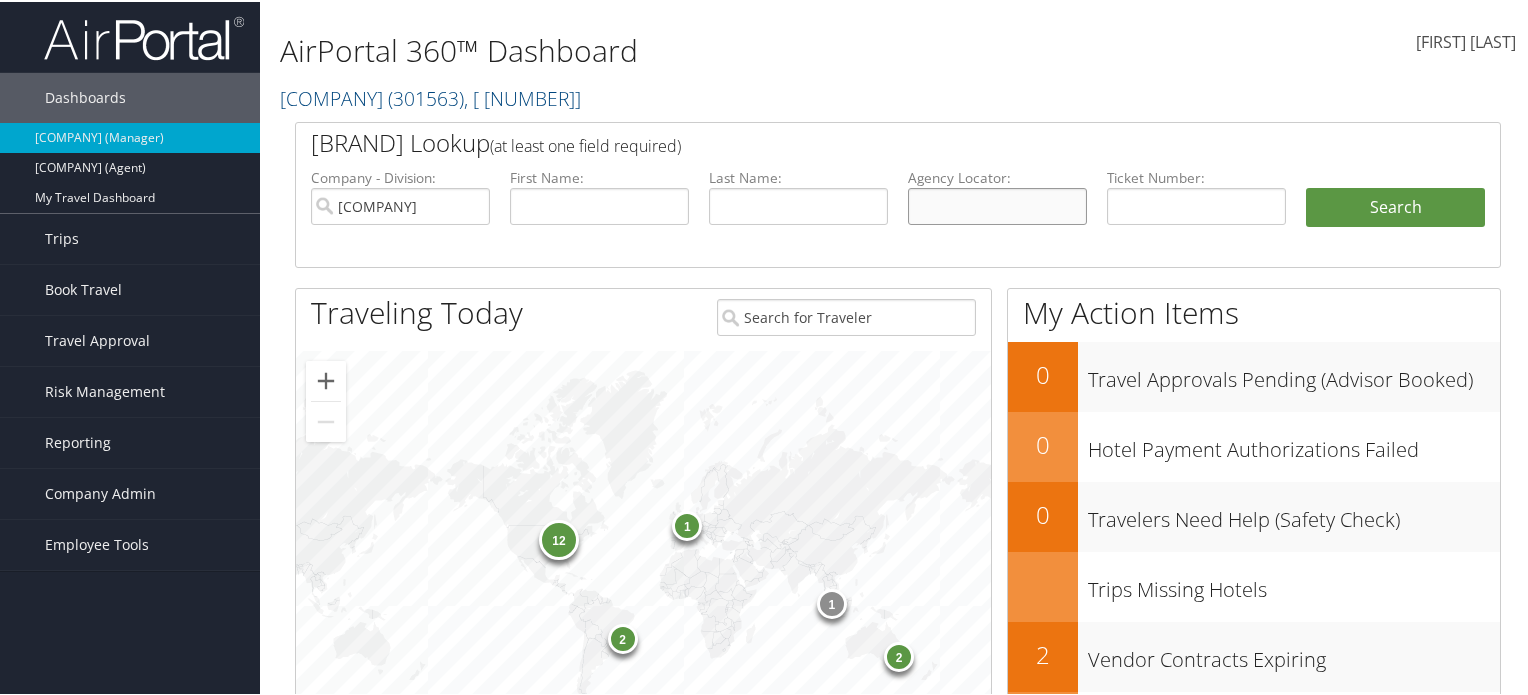click at bounding box center [997, 204] 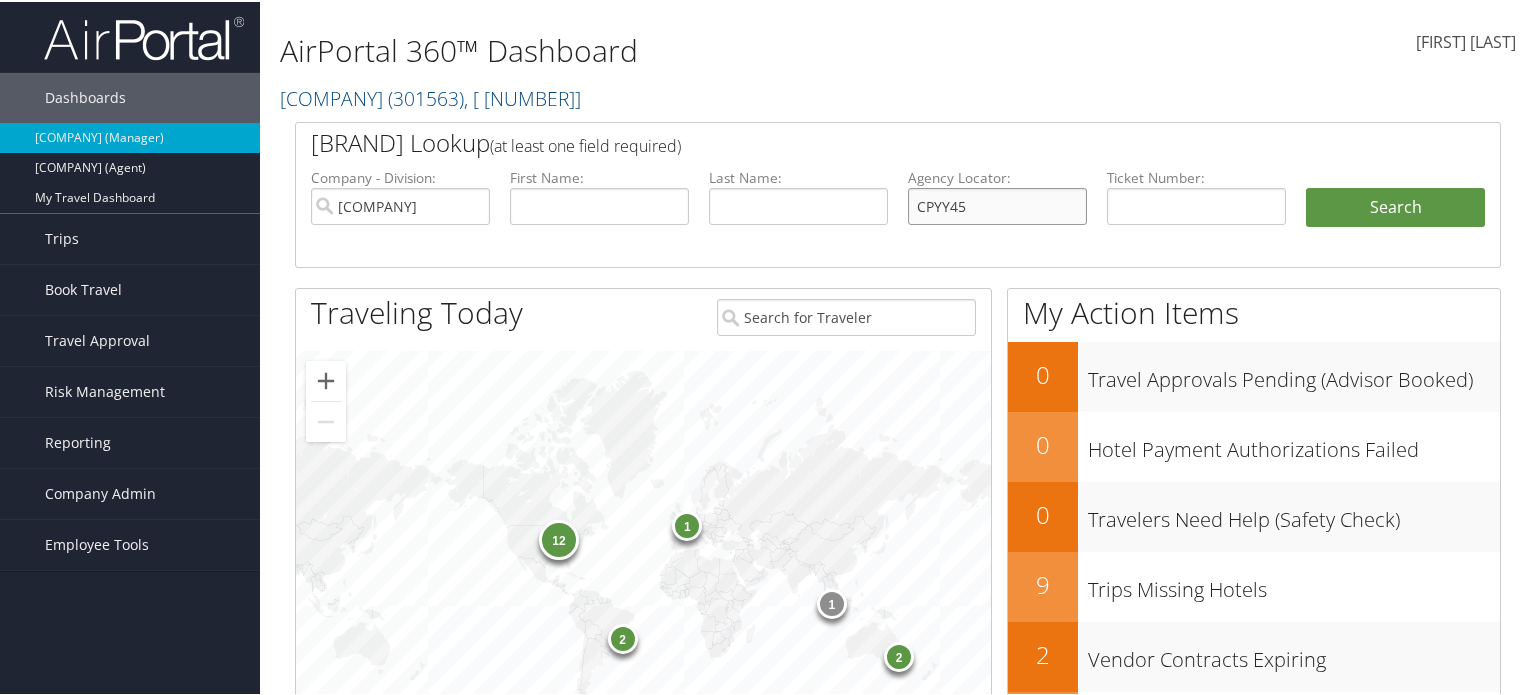 type on "CPYY45" 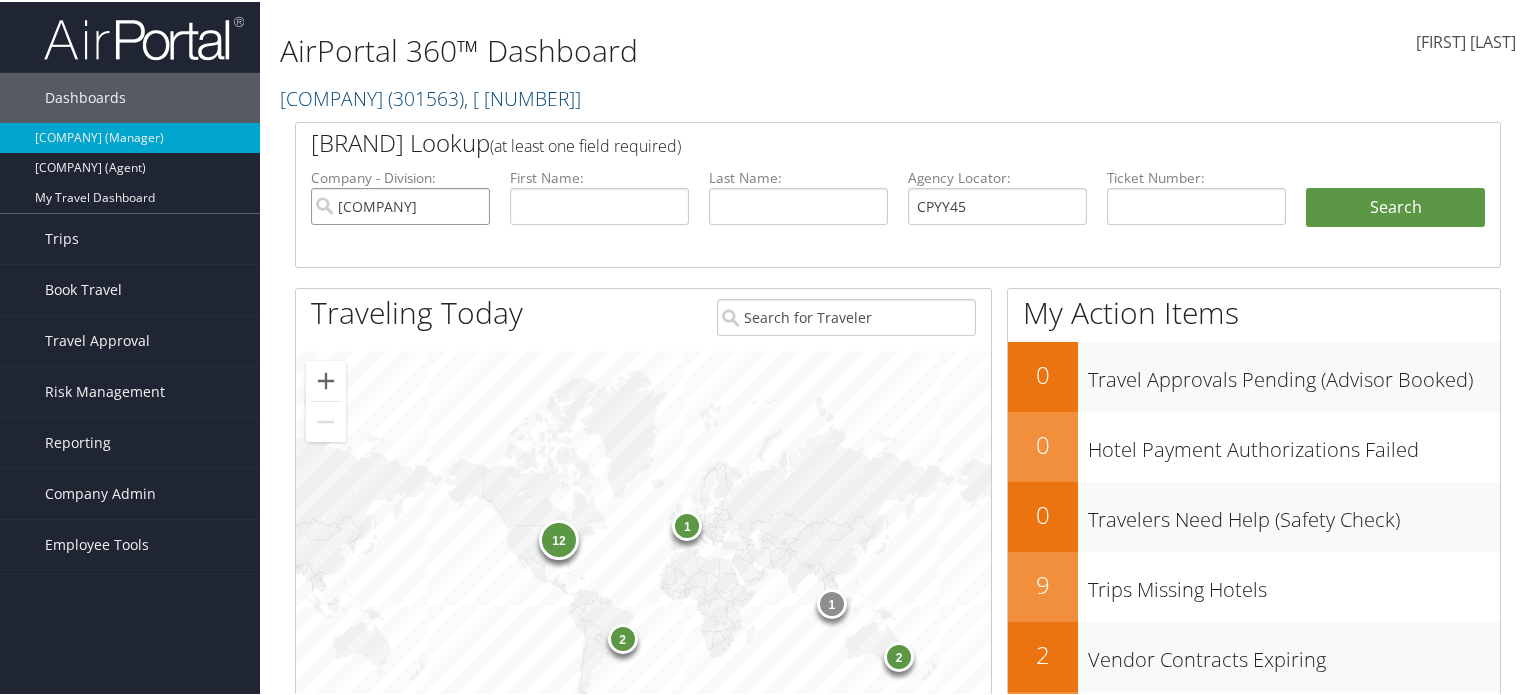 click on "[ORGANIZATION]" at bounding box center (400, 204) 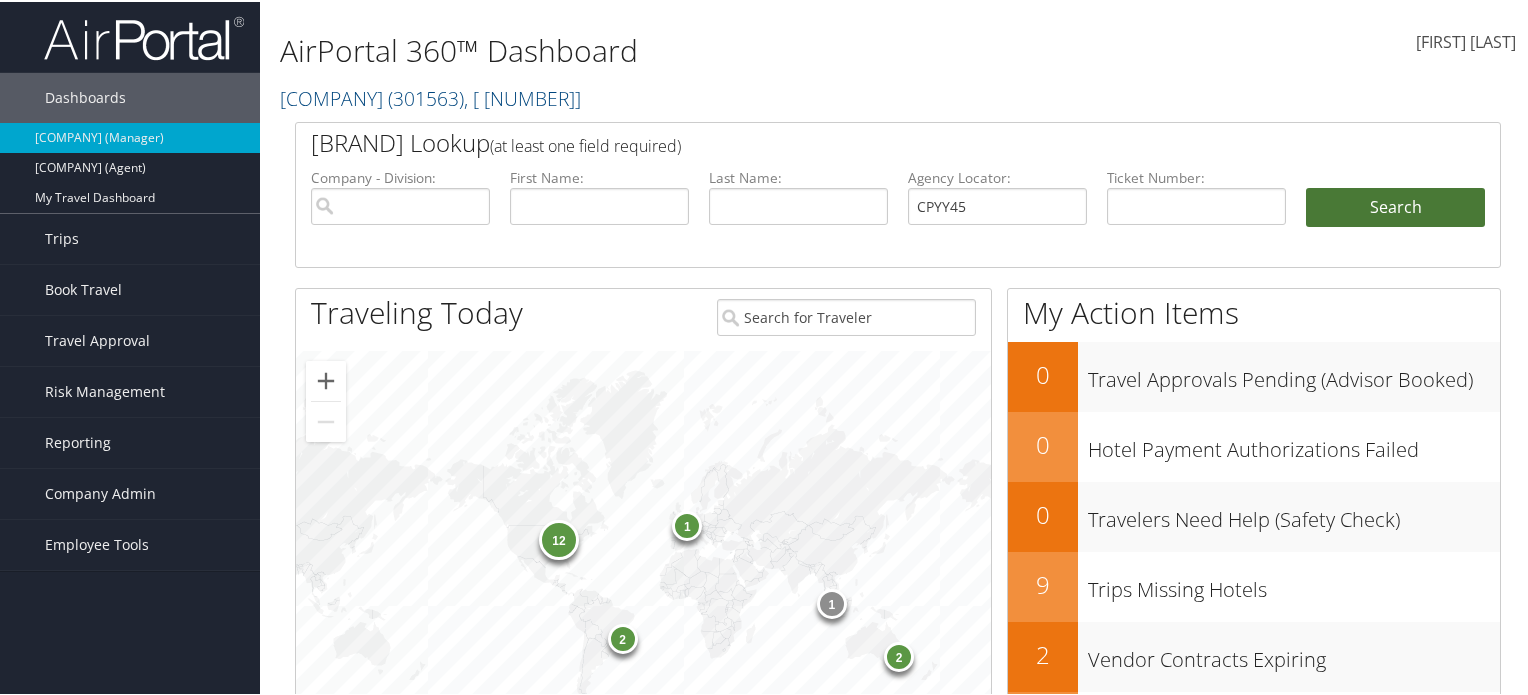 click on "Search" at bounding box center [1395, 206] 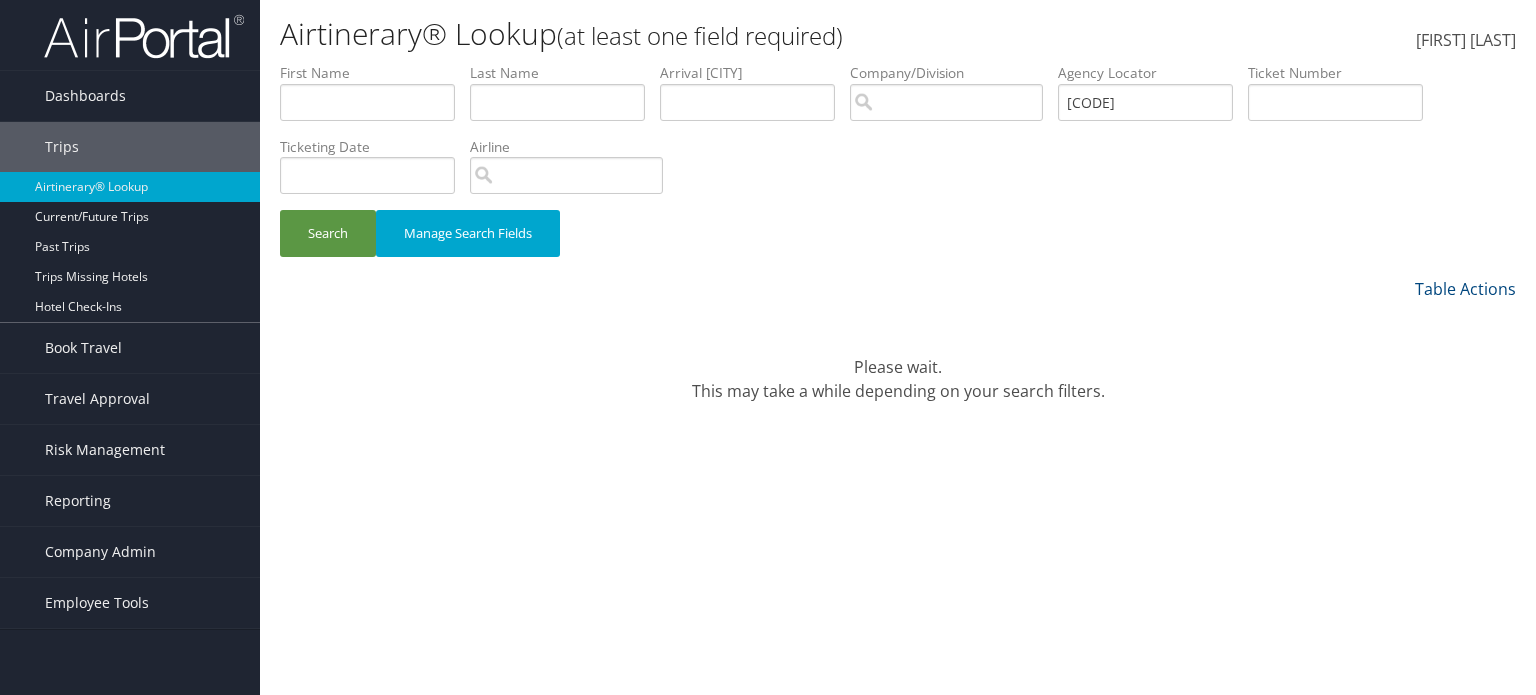 scroll, scrollTop: 0, scrollLeft: 0, axis: both 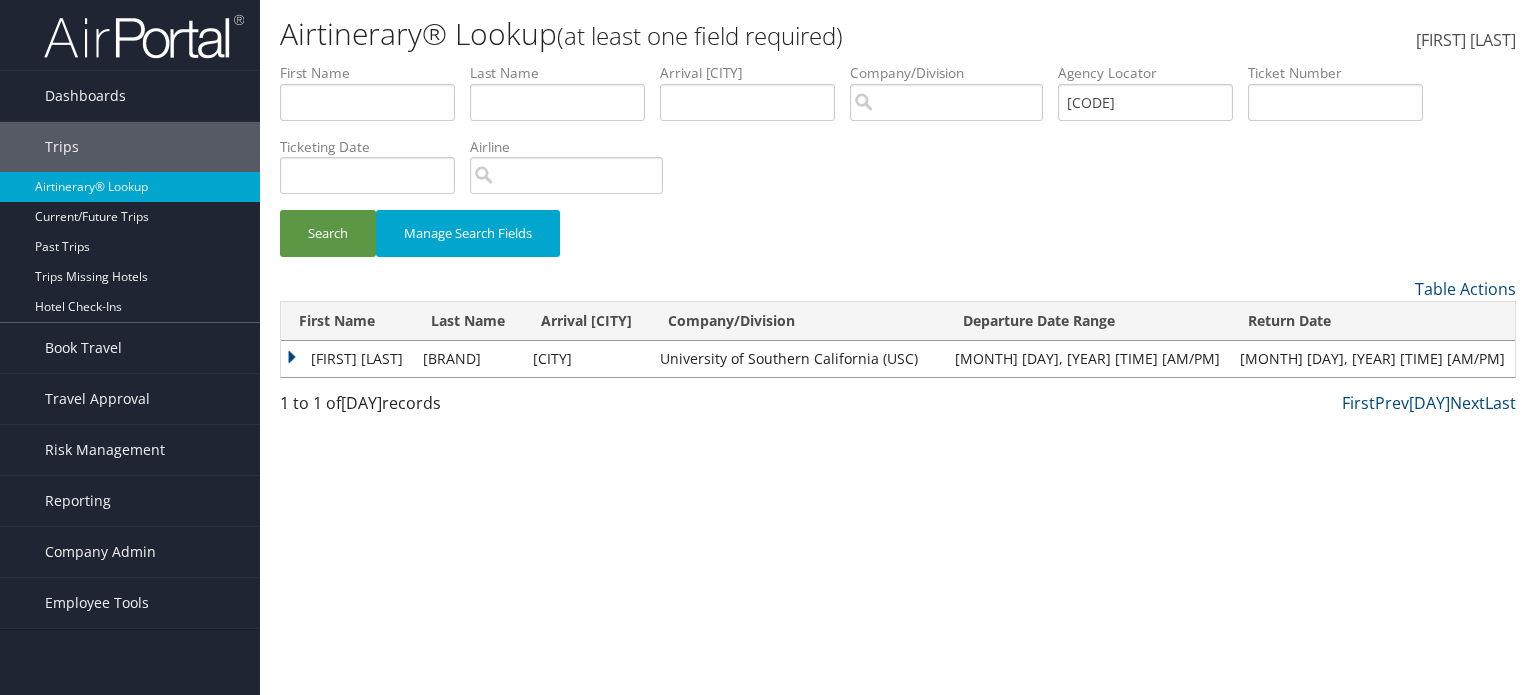 click on "[FIRST] [LAST]" at bounding box center (347, 359) 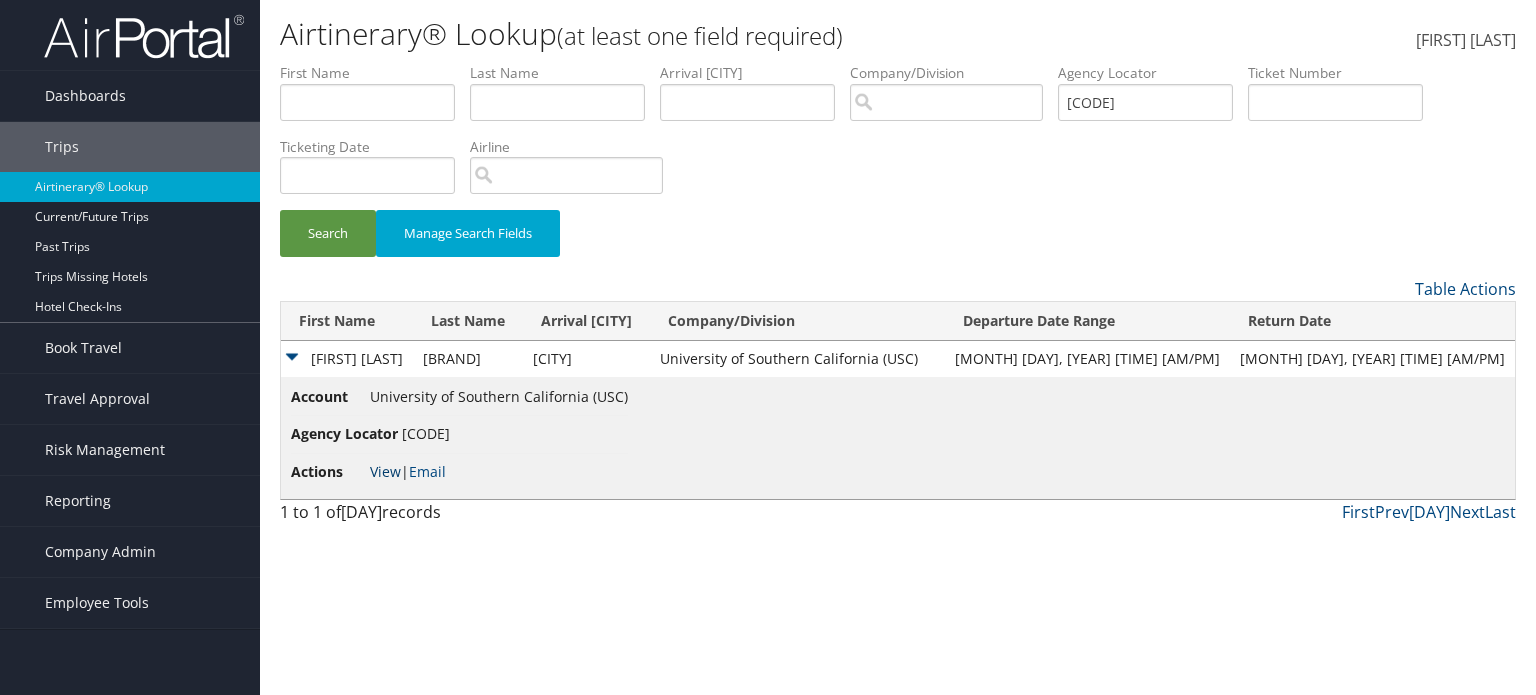 click on "View" at bounding box center [385, 471] 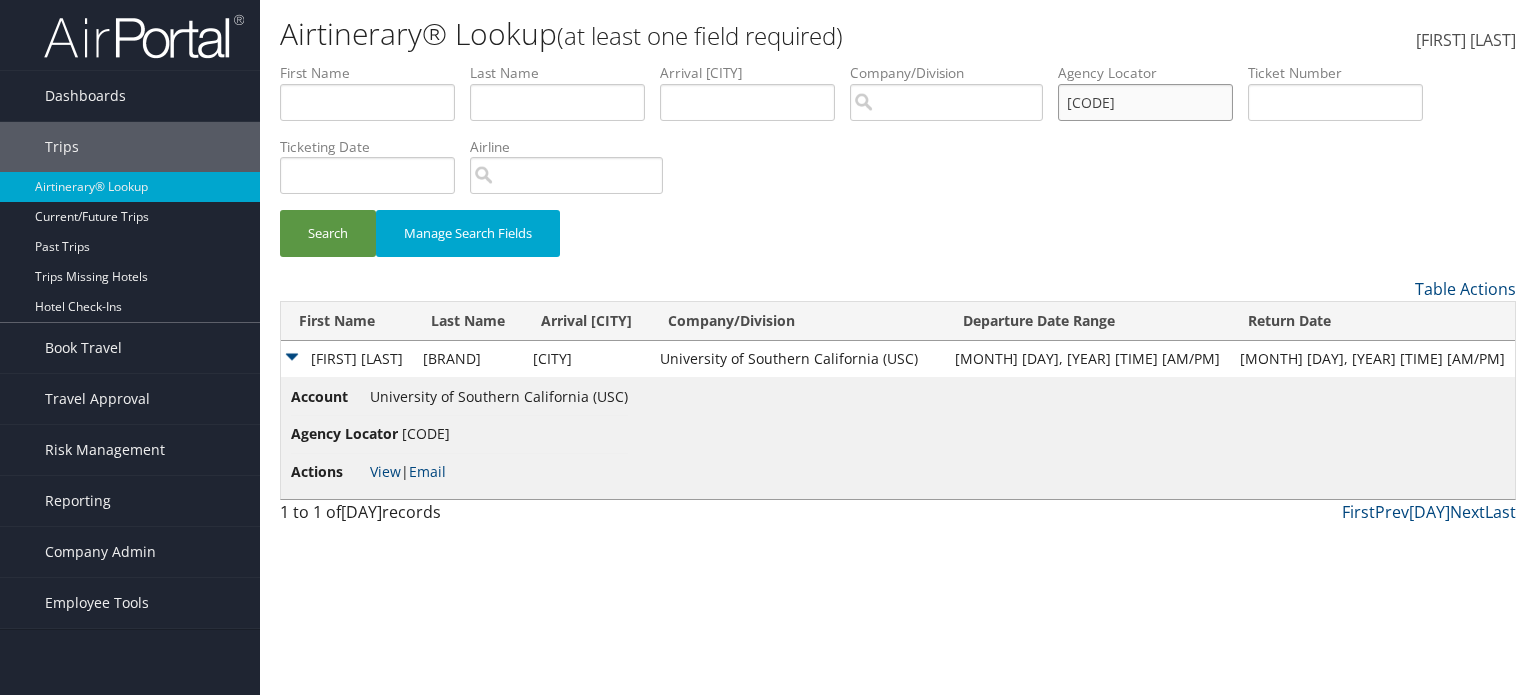 click on "[CODE]" at bounding box center (367, 102) 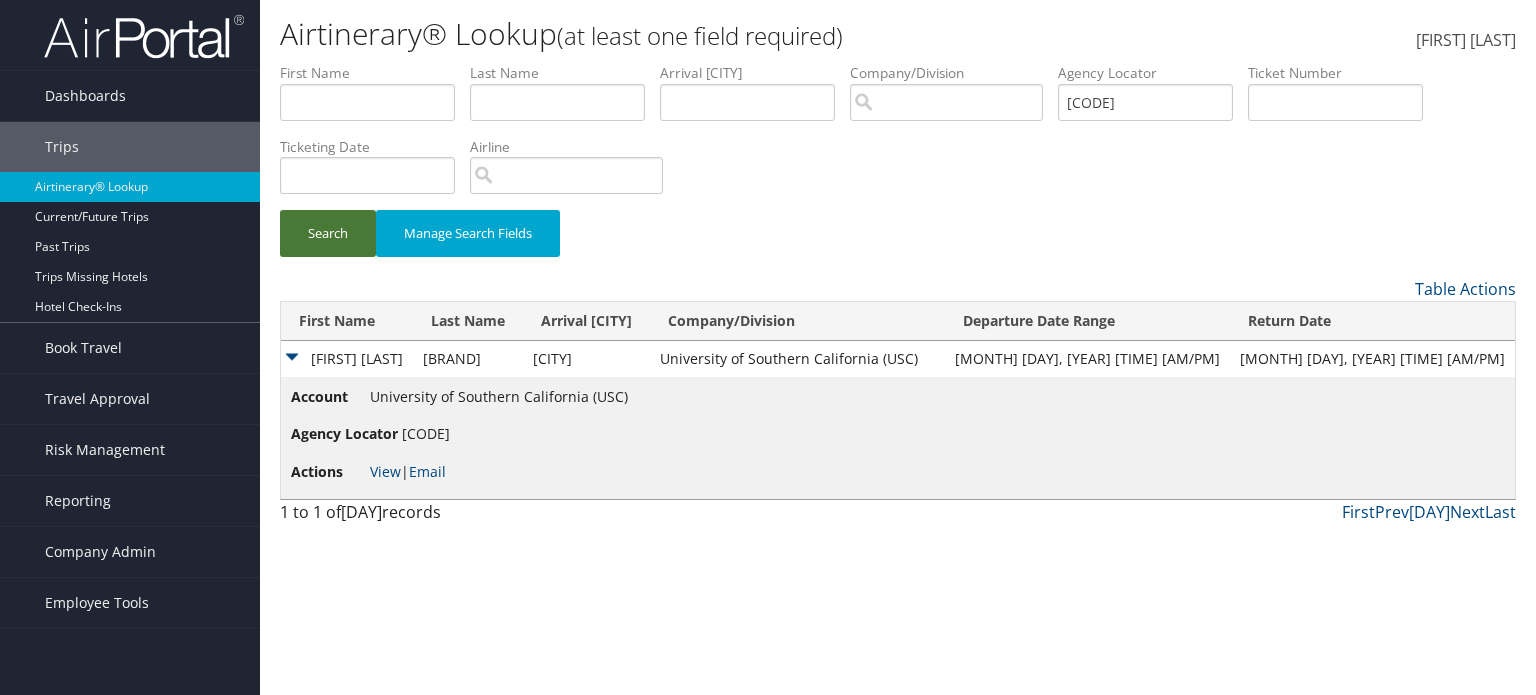 click on "Search" at bounding box center (328, 233) 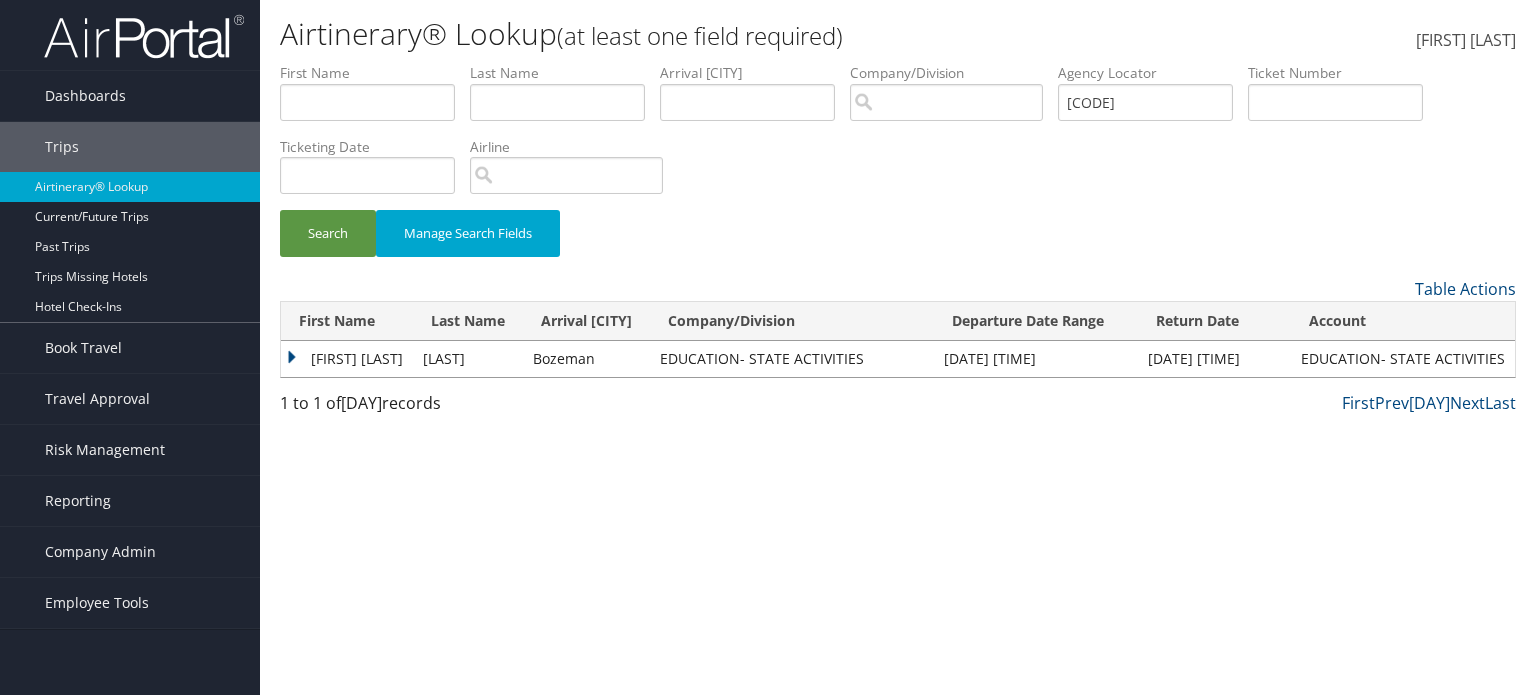 click on "[FIRST] [LAST]" at bounding box center [347, 359] 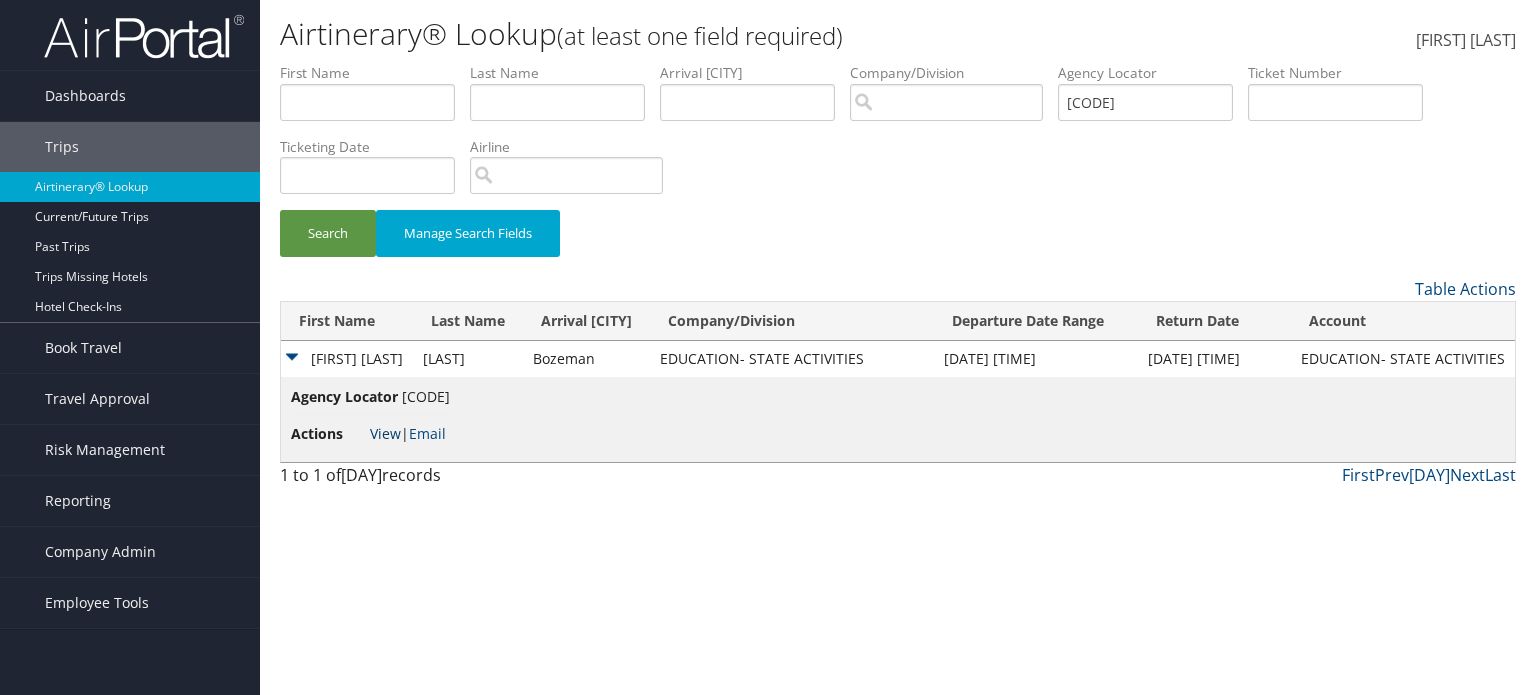 click on "View" at bounding box center (385, 433) 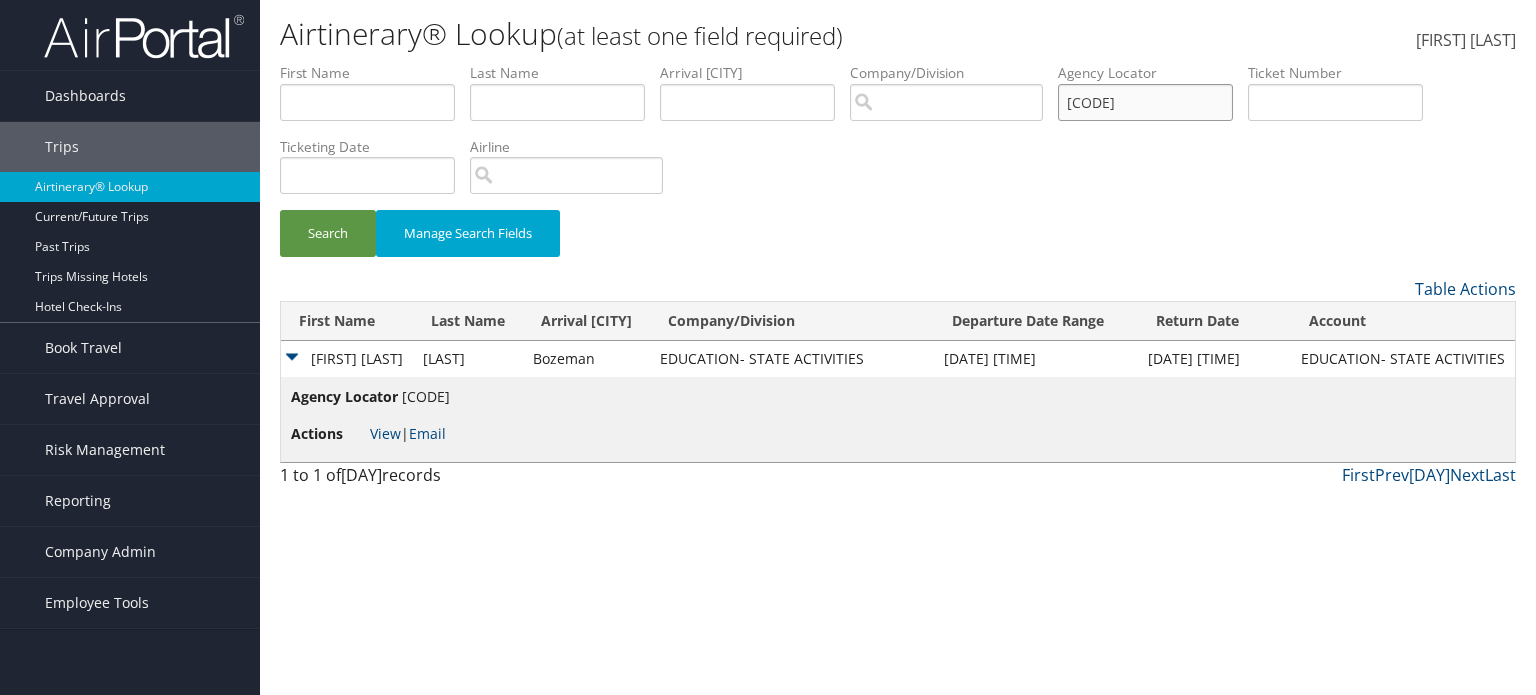 click on "[CODE]" at bounding box center [367, 102] 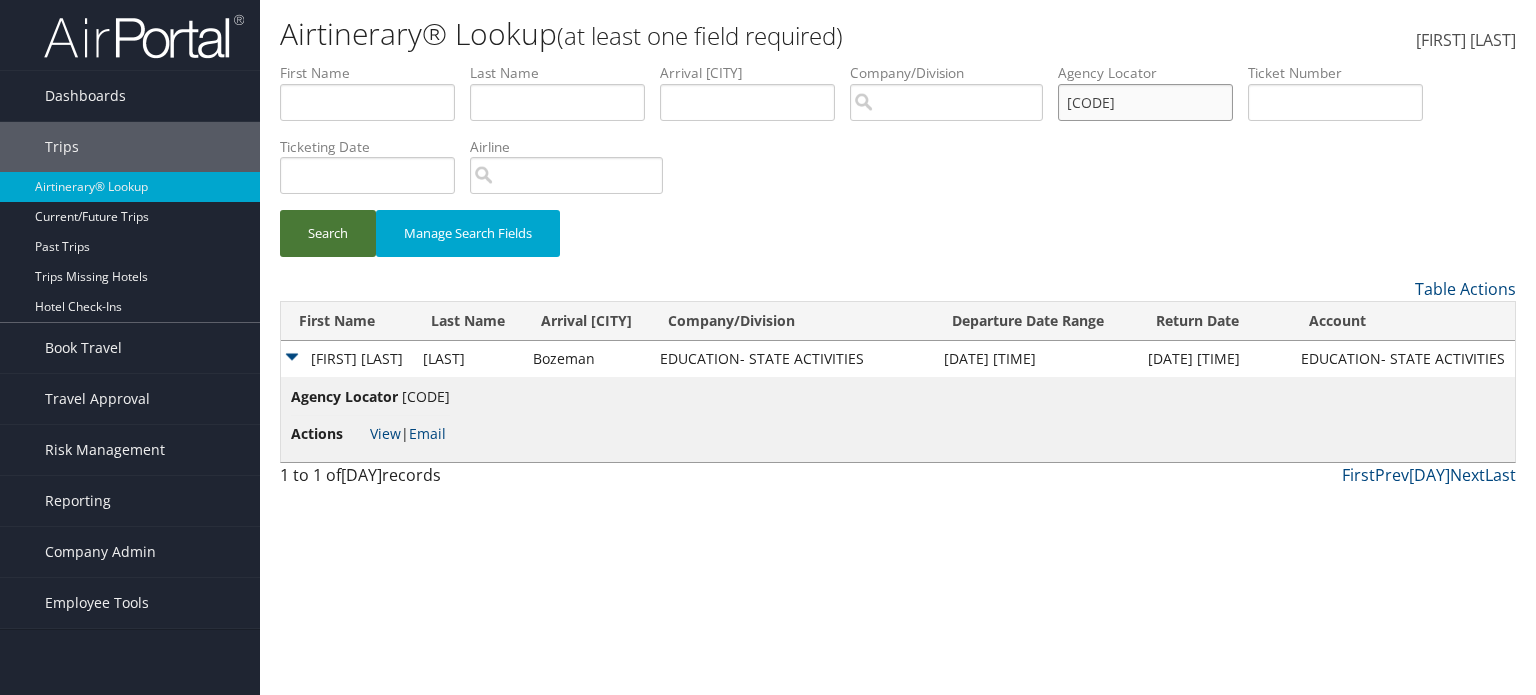 type on "[CODE]" 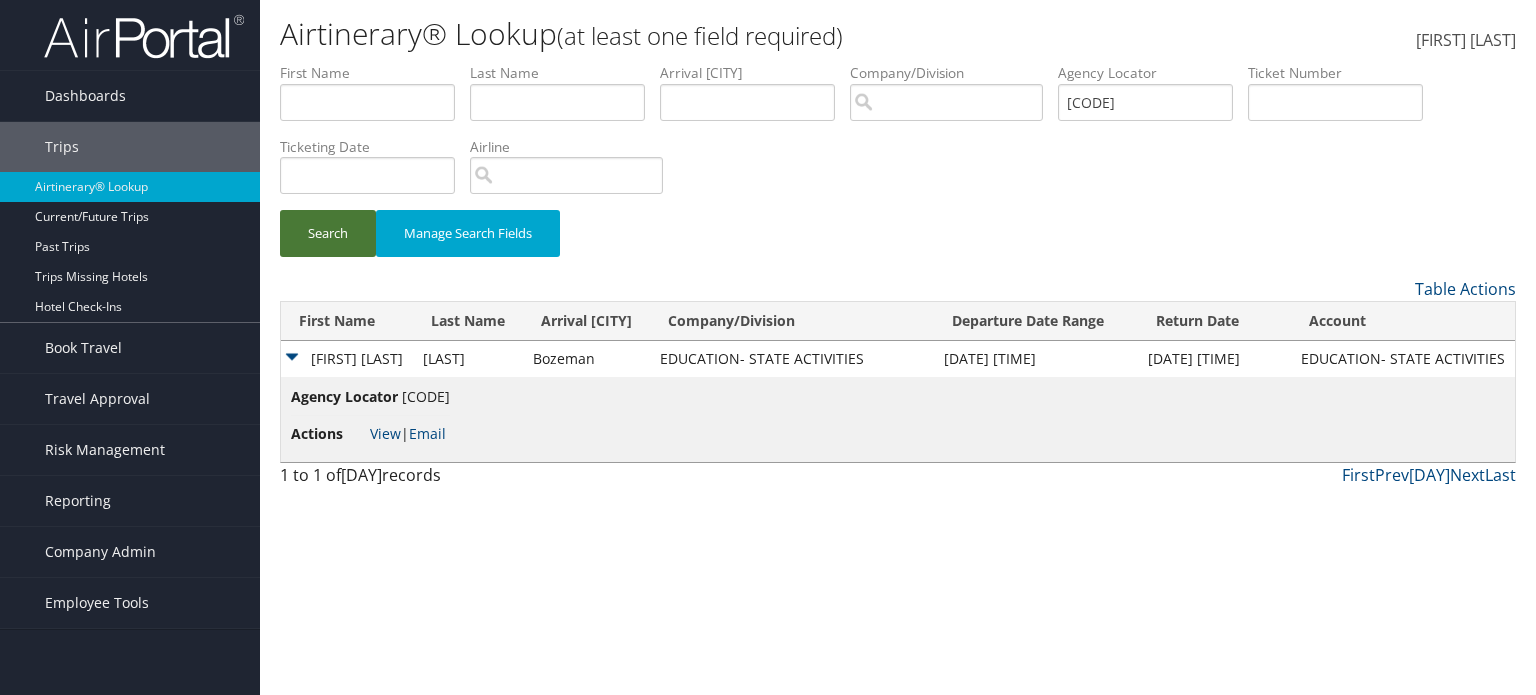 click on "Search" at bounding box center [328, 233] 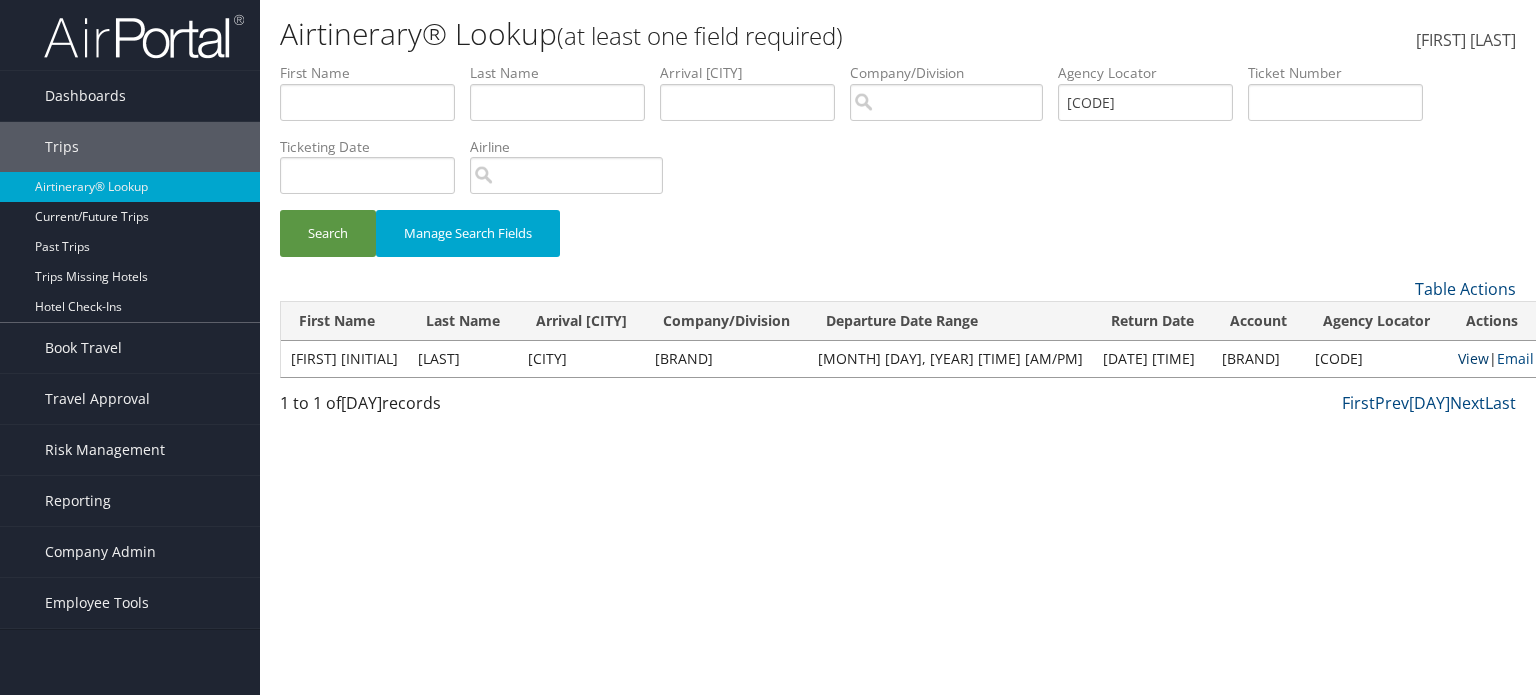 click on "View" at bounding box center (1473, 358) 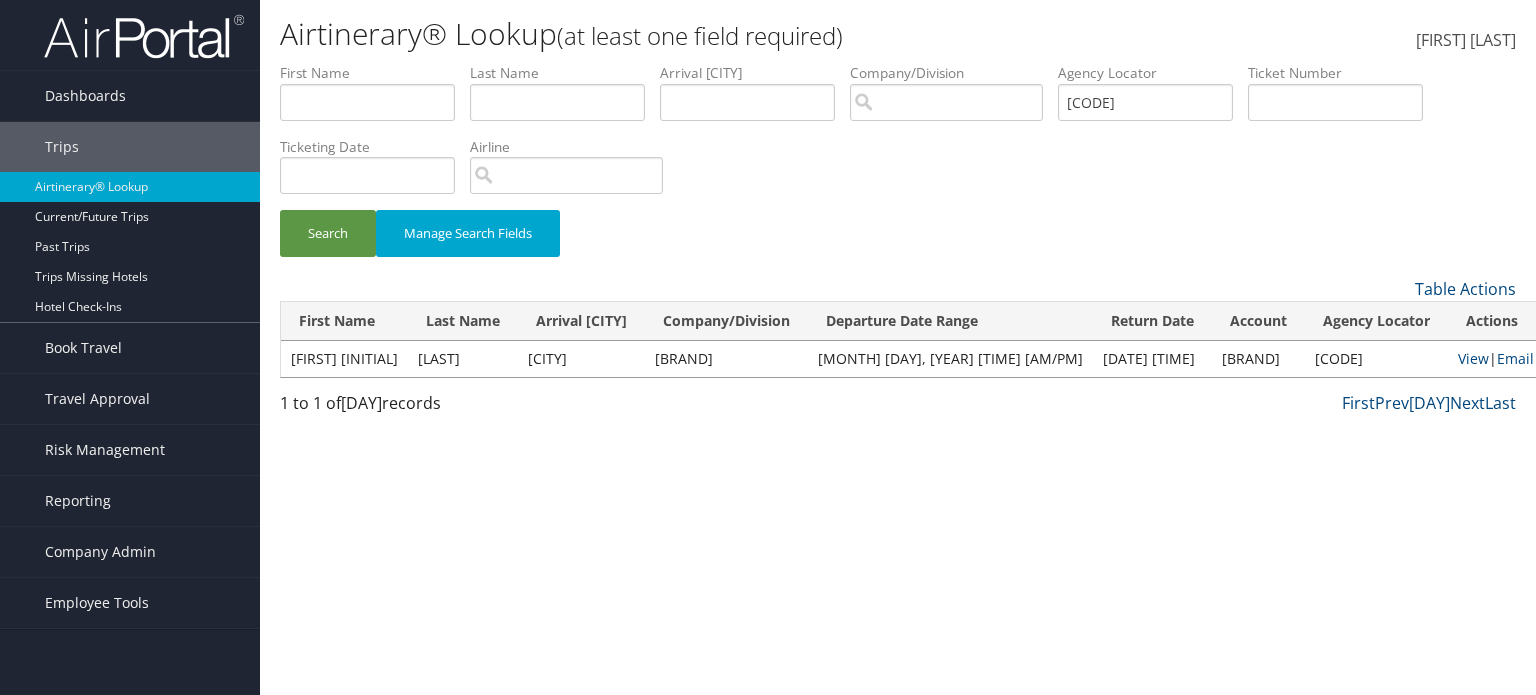 click at bounding box center (144, 36) 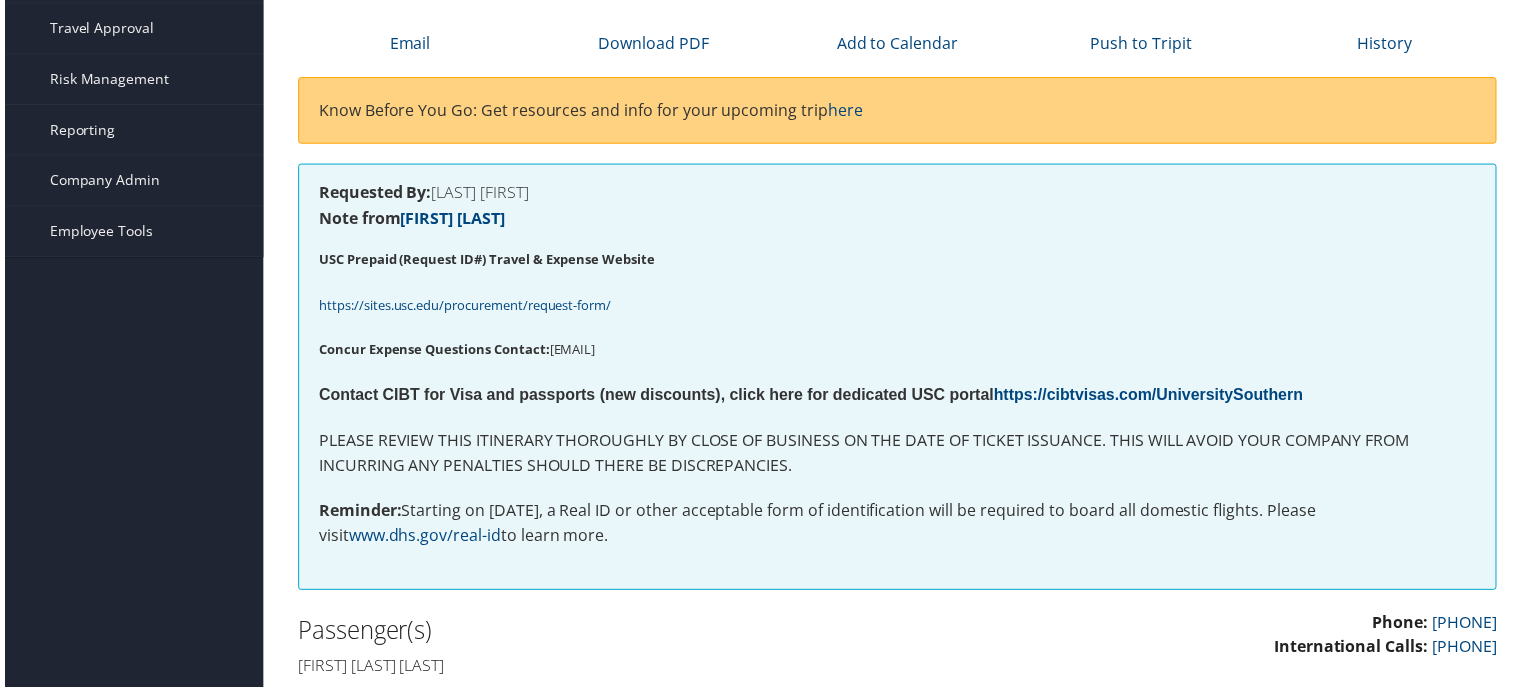 scroll, scrollTop: 212, scrollLeft: 0, axis: vertical 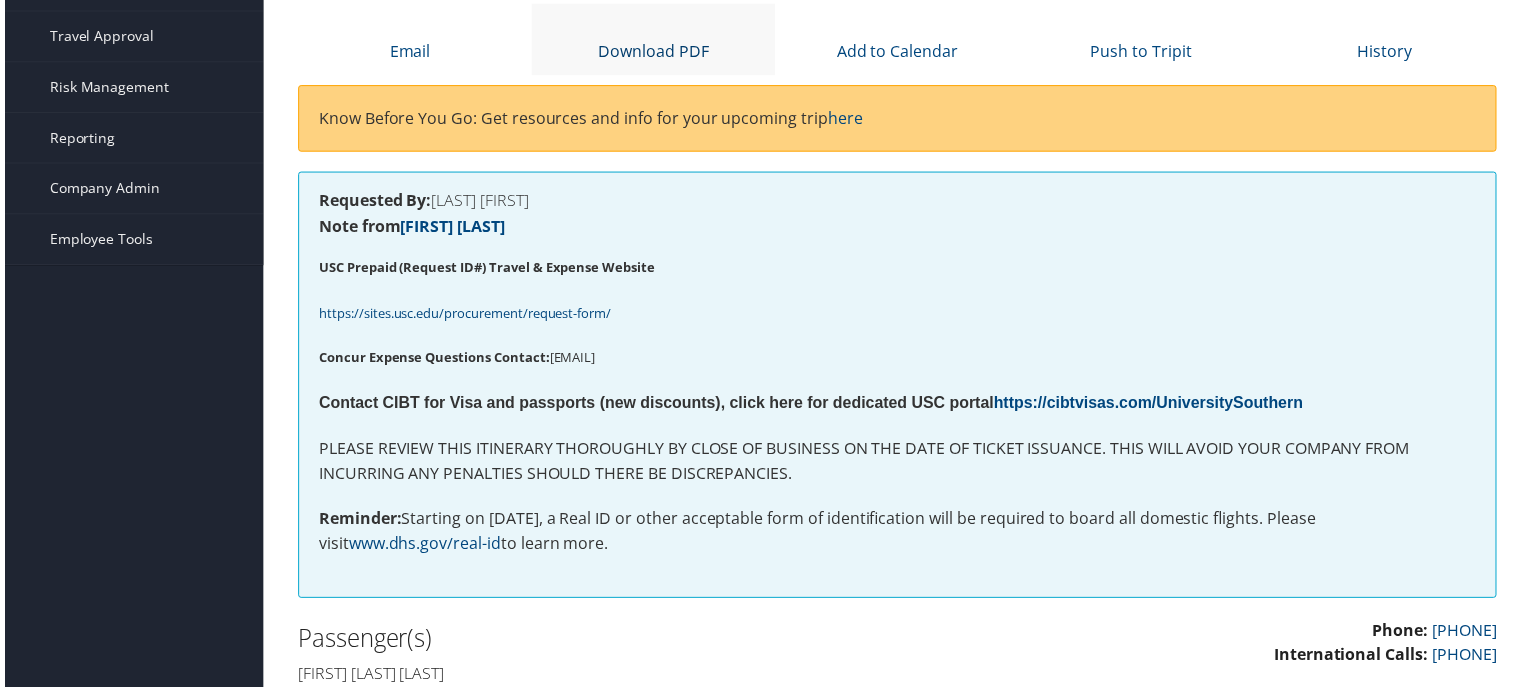 click on "Download PDF" at bounding box center (652, 52) 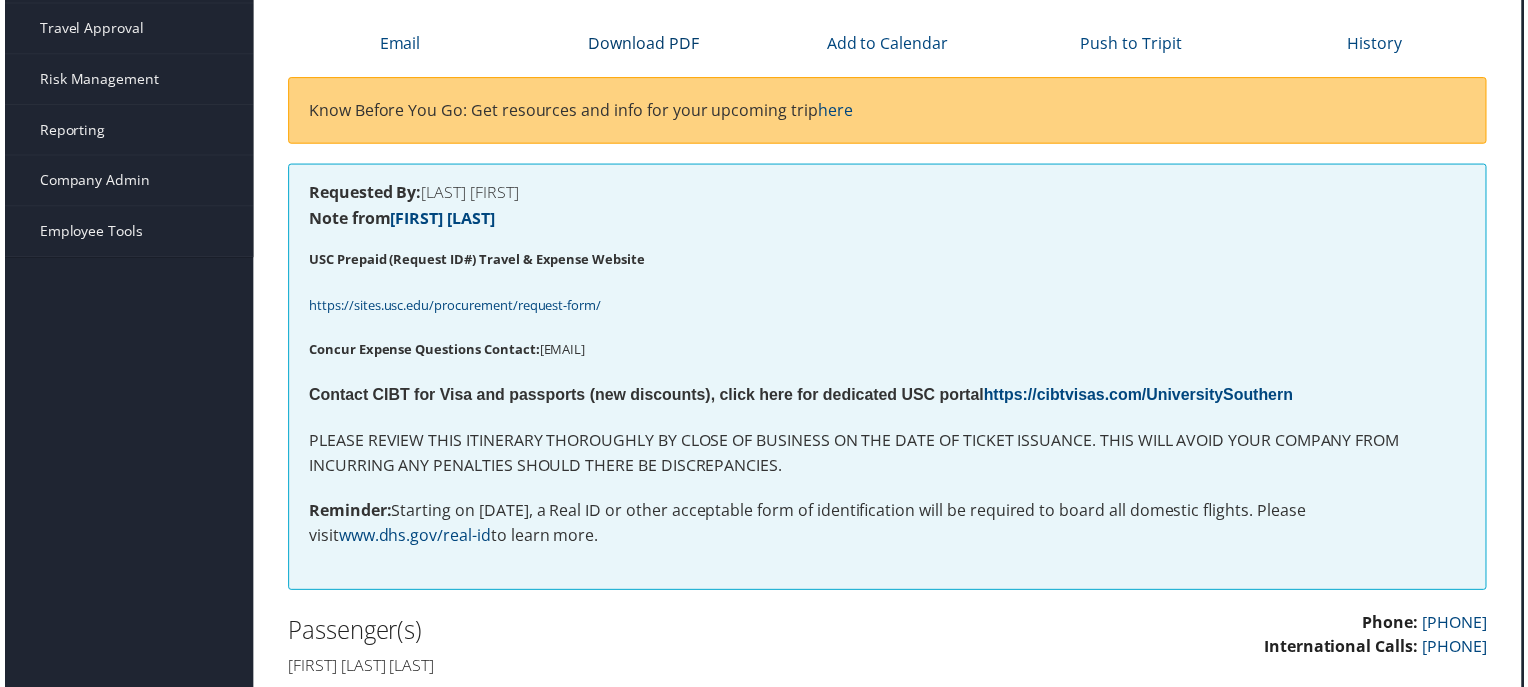 scroll, scrollTop: 223, scrollLeft: 10, axis: both 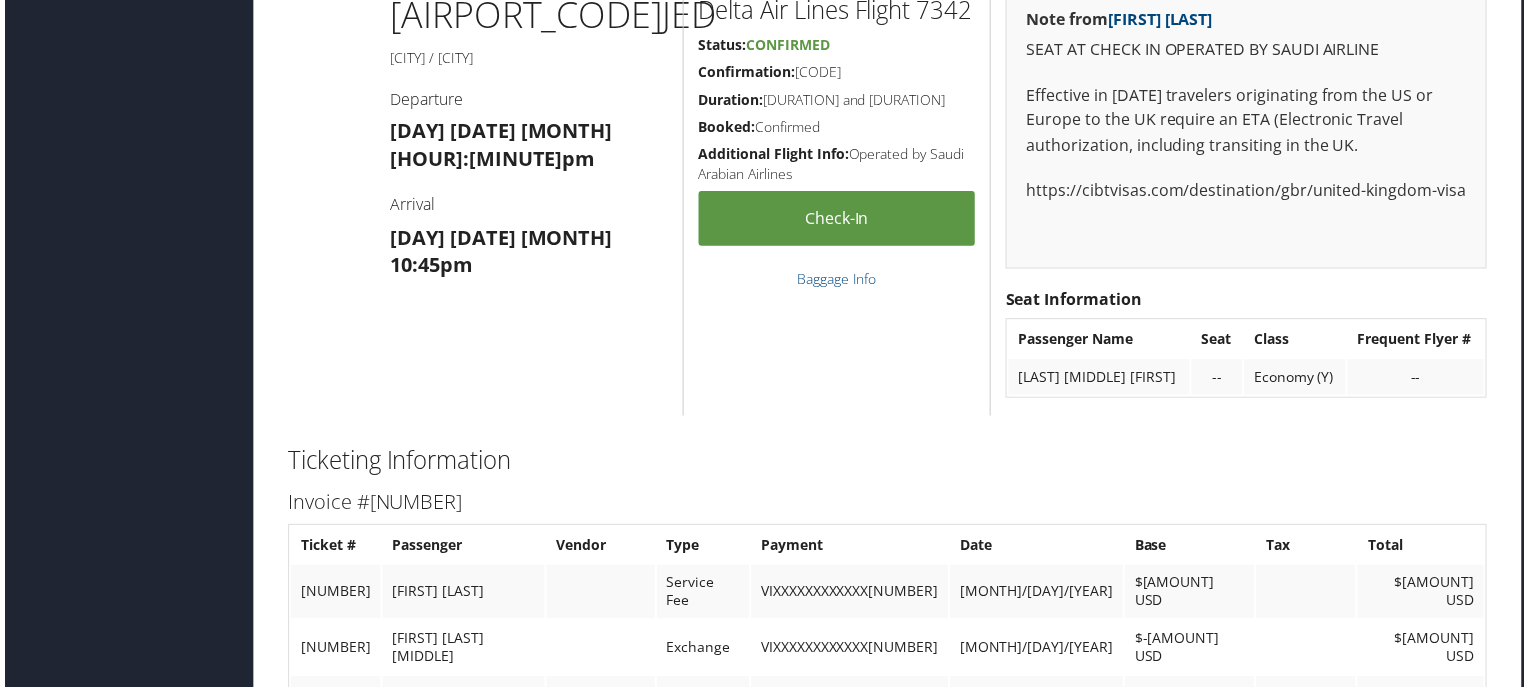 click on "Ticketing Information" at bounding box center [888, 463] 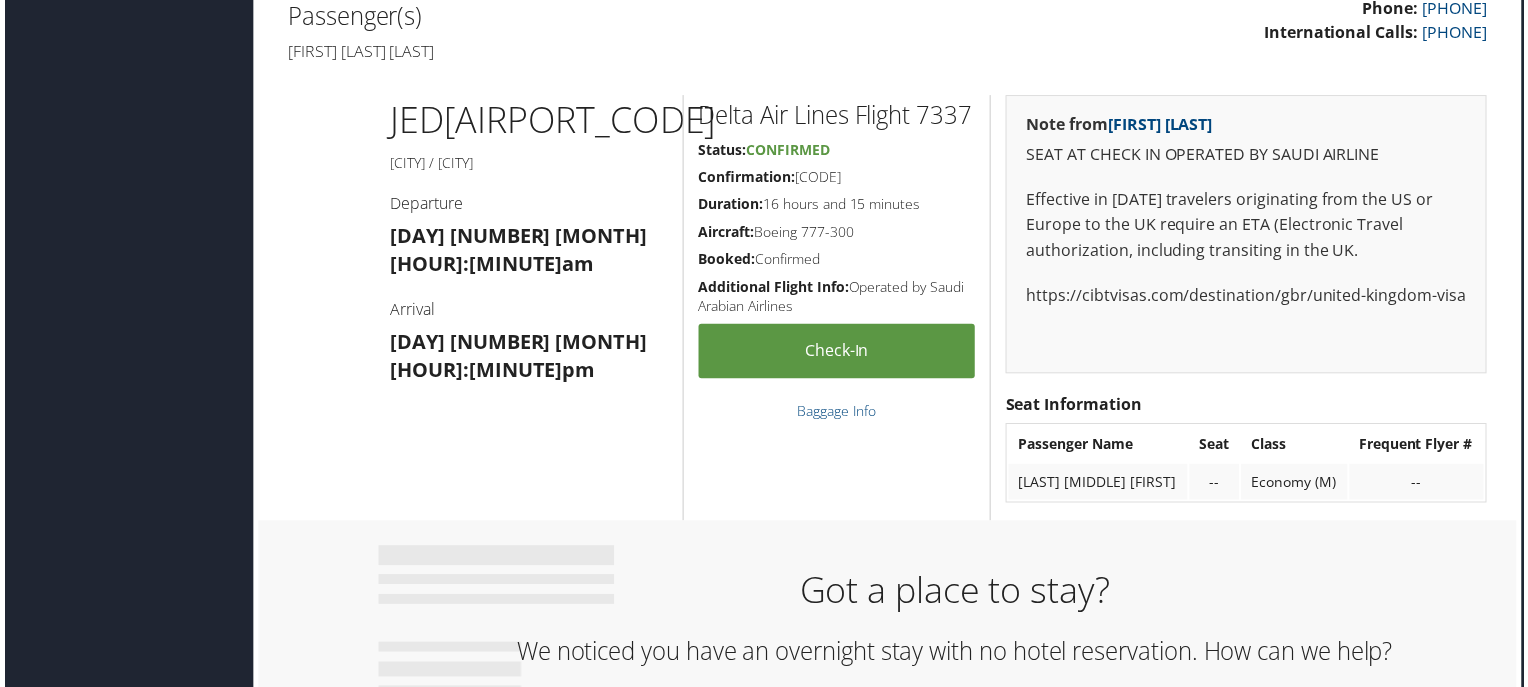 scroll, scrollTop: 631, scrollLeft: 10, axis: both 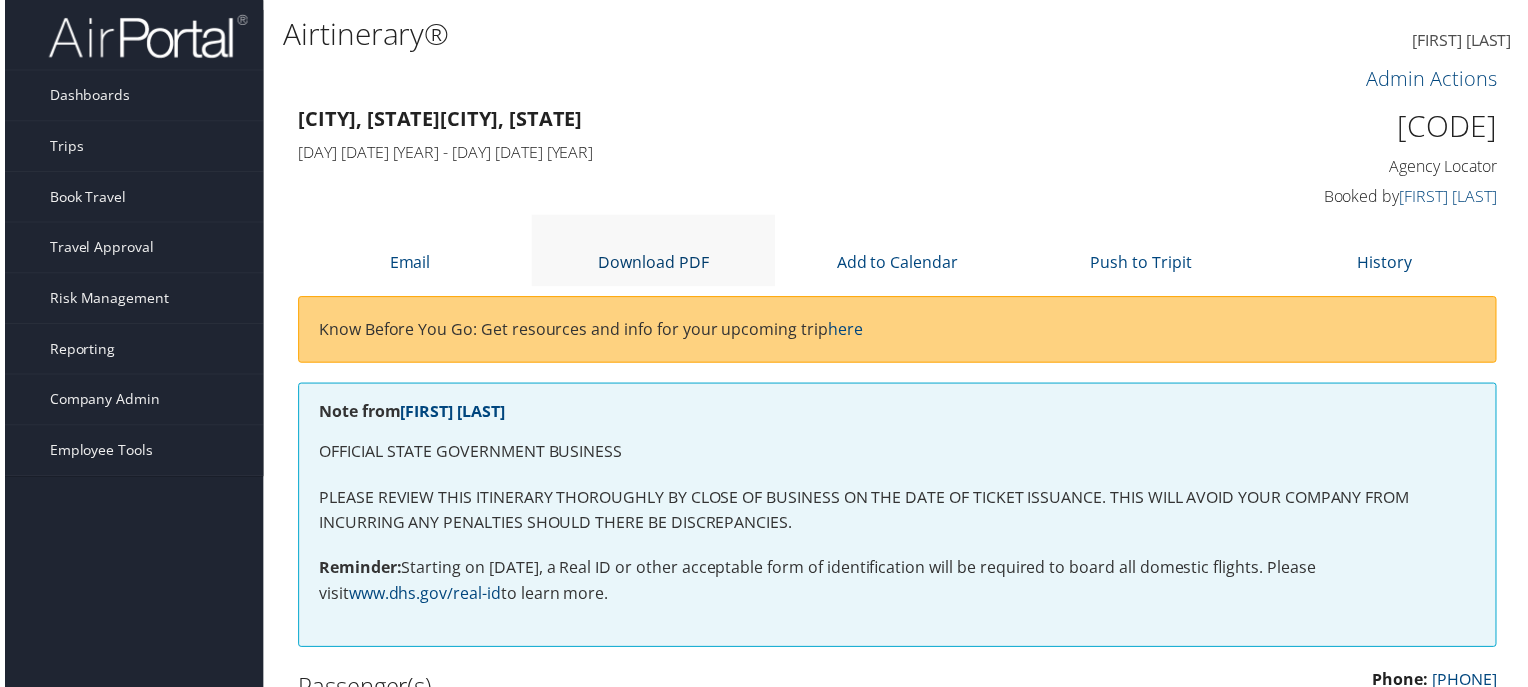click at bounding box center (653, 238) 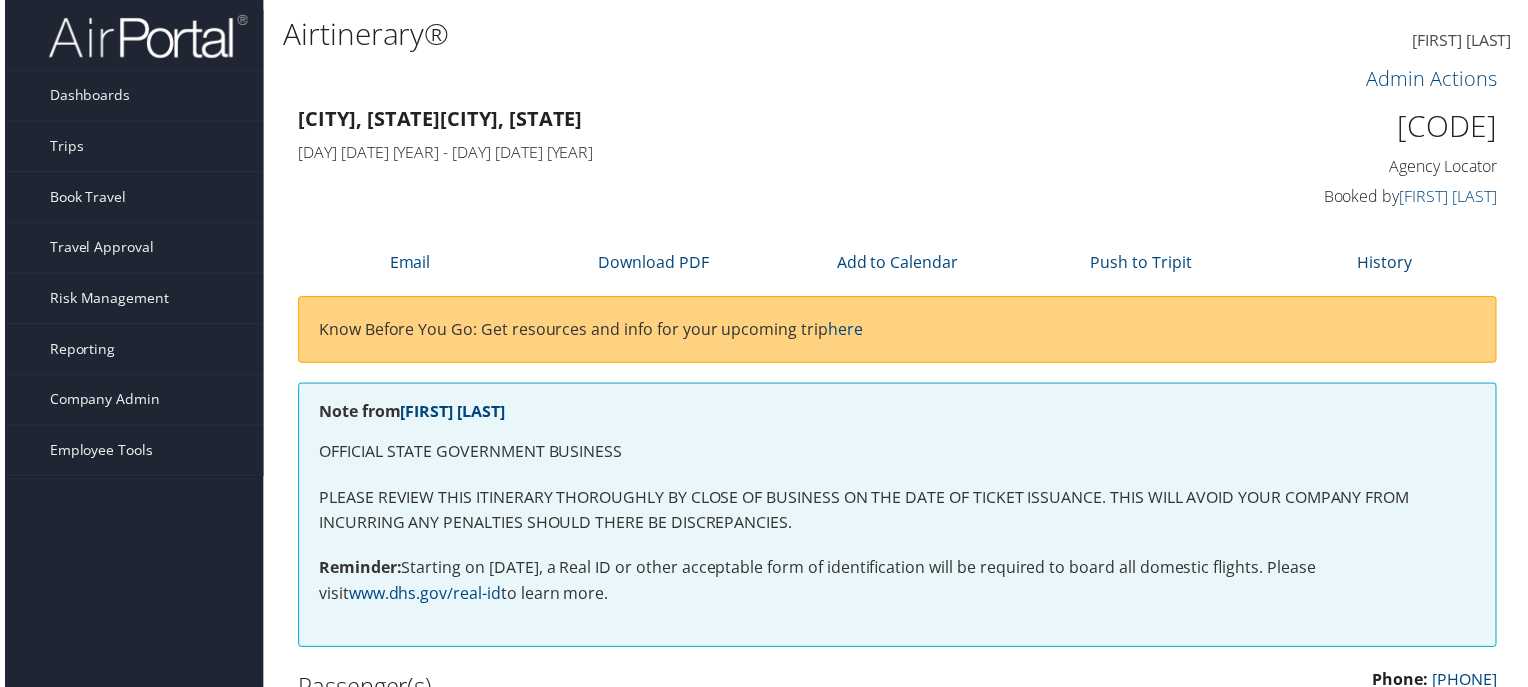click on "Know Before You Go: Get resources and info for your upcoming trip
here" at bounding box center [898, 332] 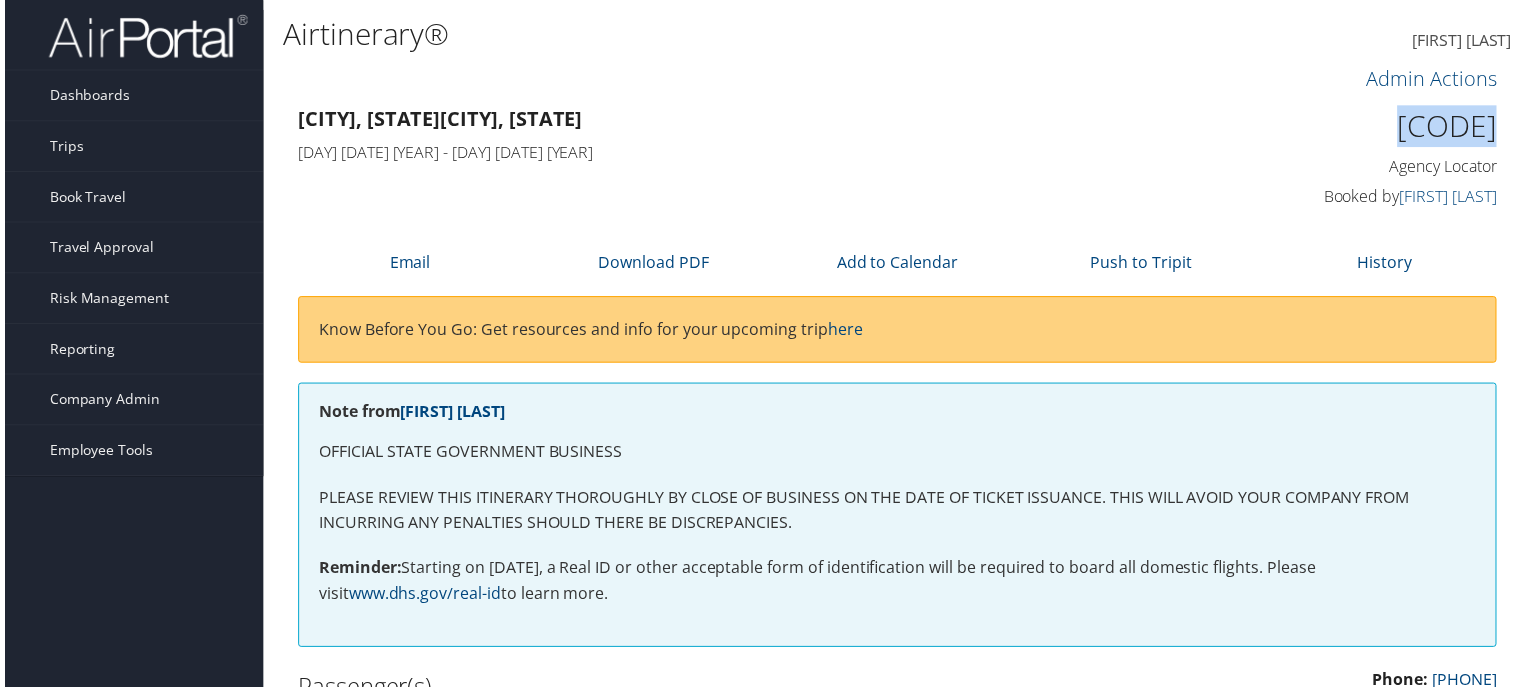 click on "CPY0SX" at bounding box center (1361, 127) 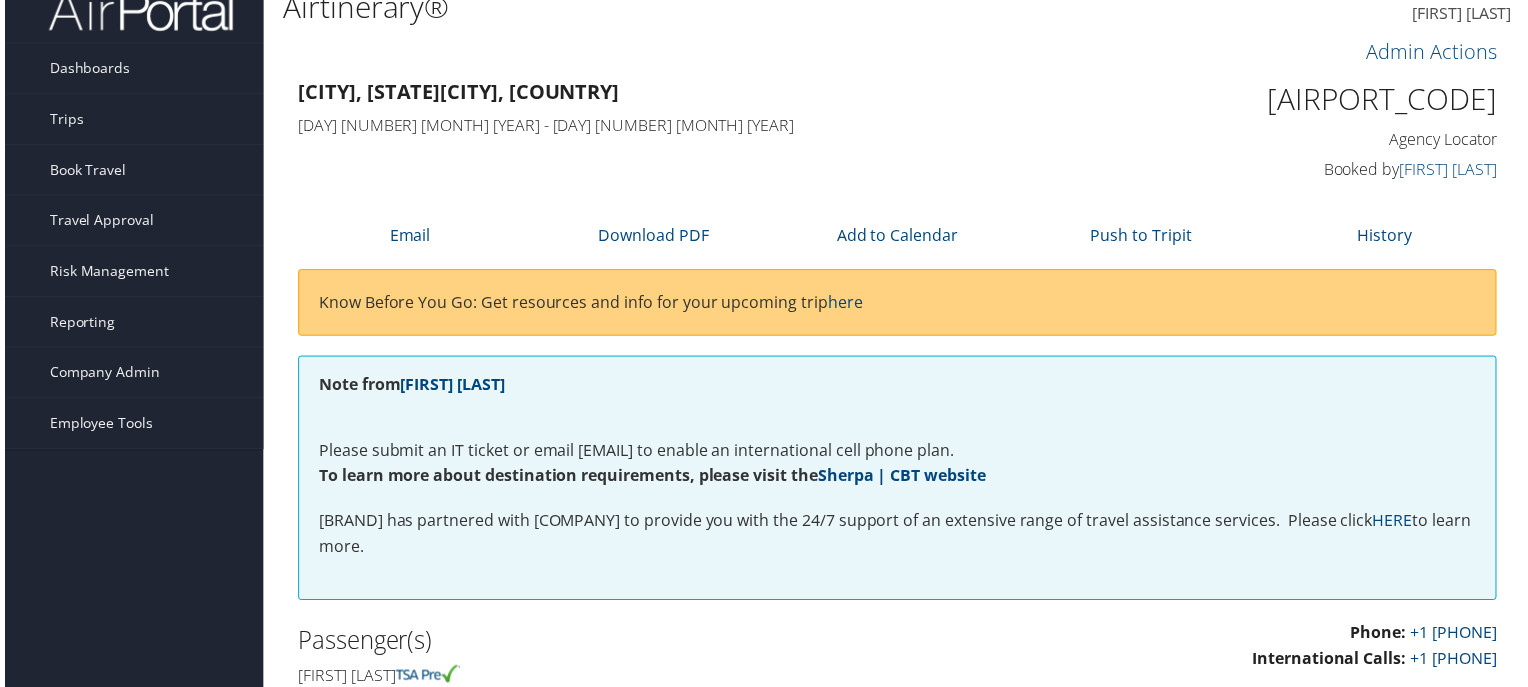 scroll, scrollTop: 0, scrollLeft: 0, axis: both 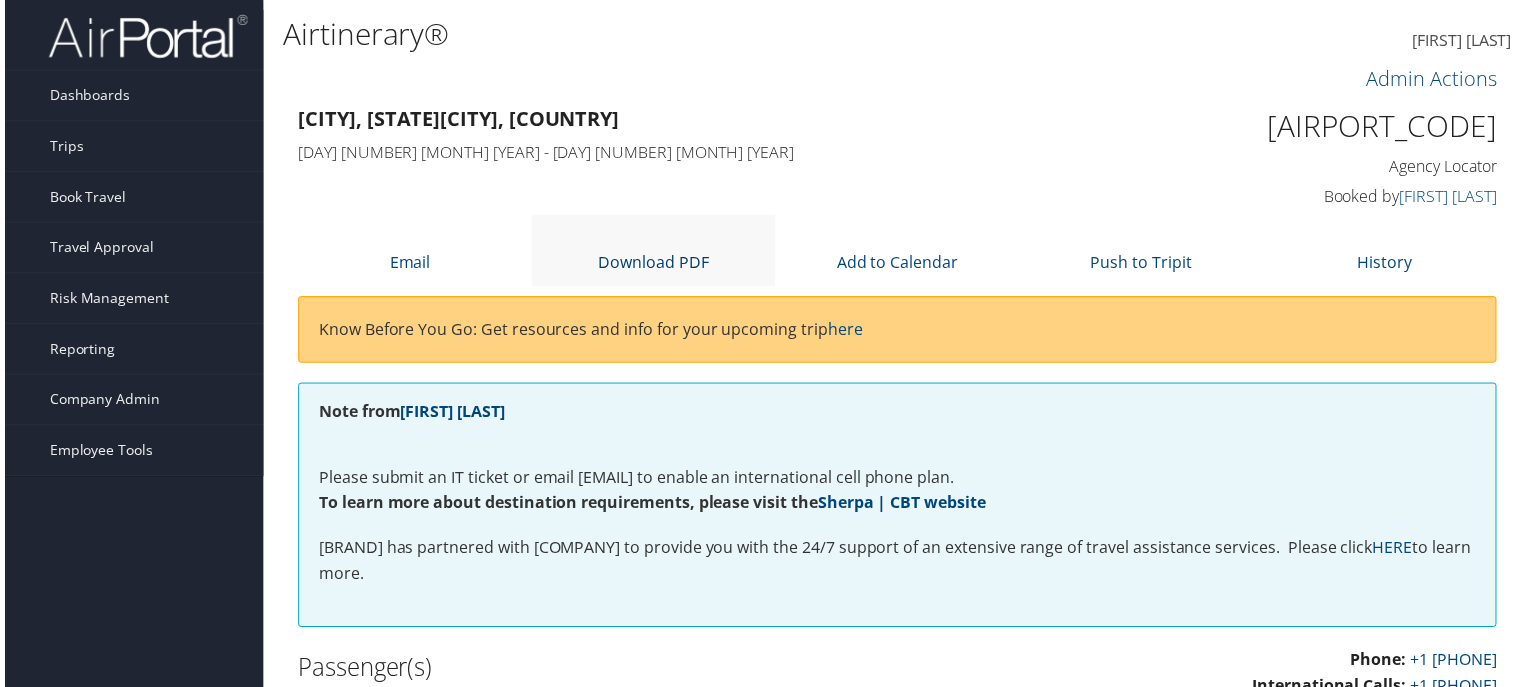 click on "Download PDF" at bounding box center [652, 264] 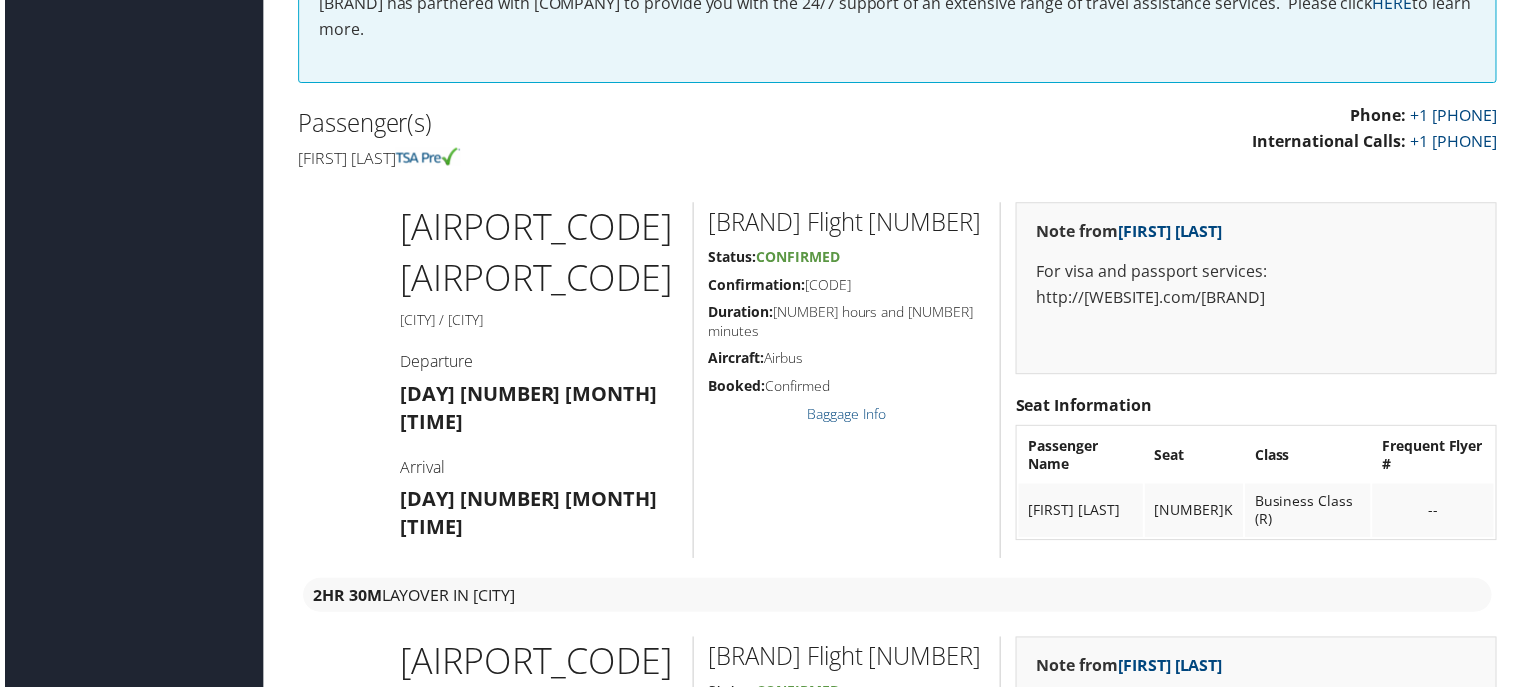 scroll, scrollTop: 548, scrollLeft: 0, axis: vertical 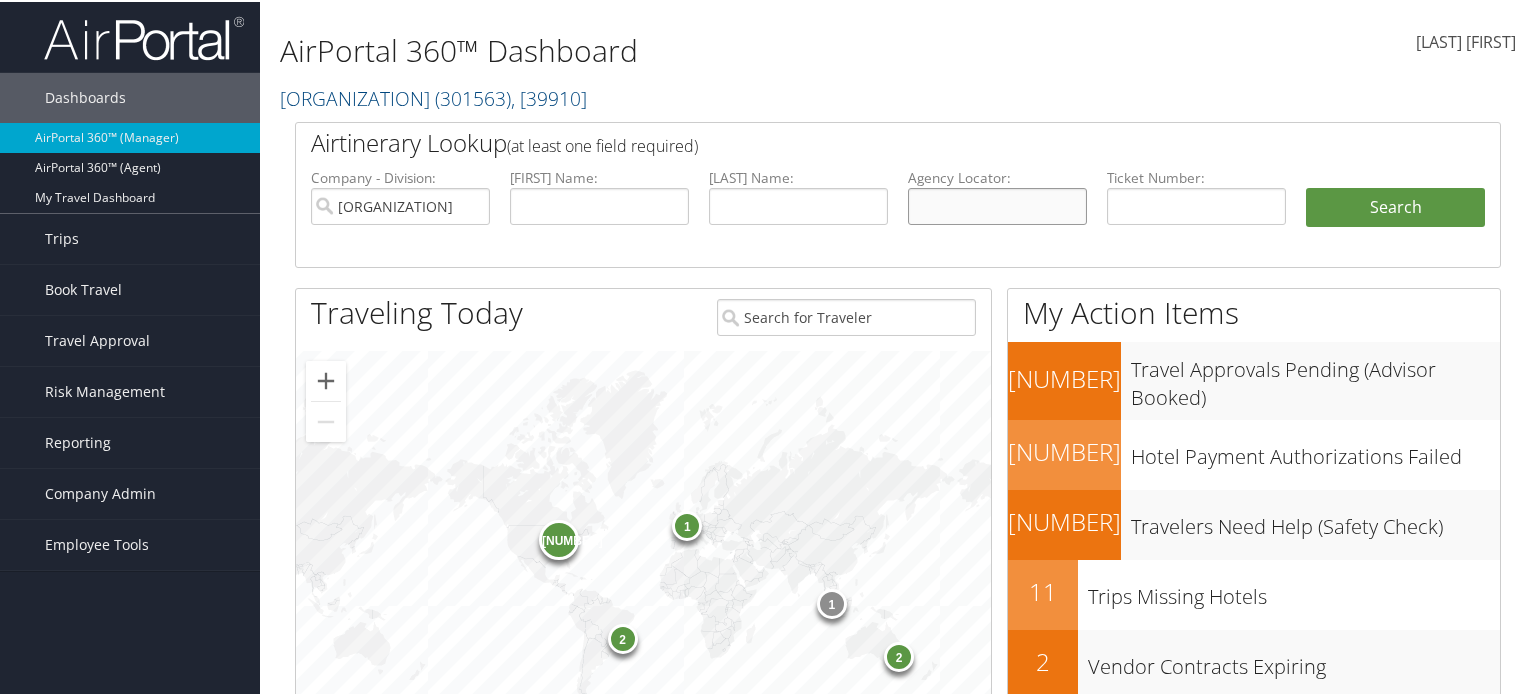 click at bounding box center [997, 204] 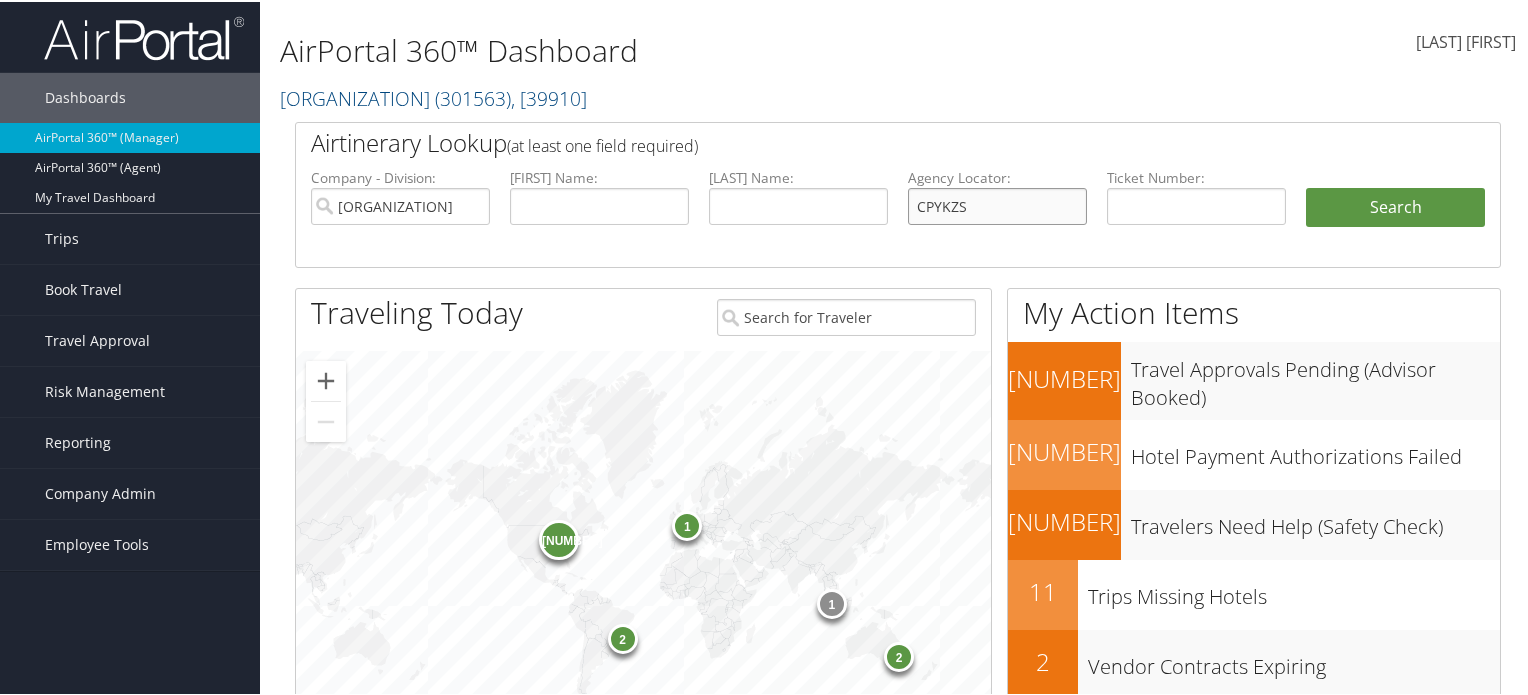 type on "CPYKZS" 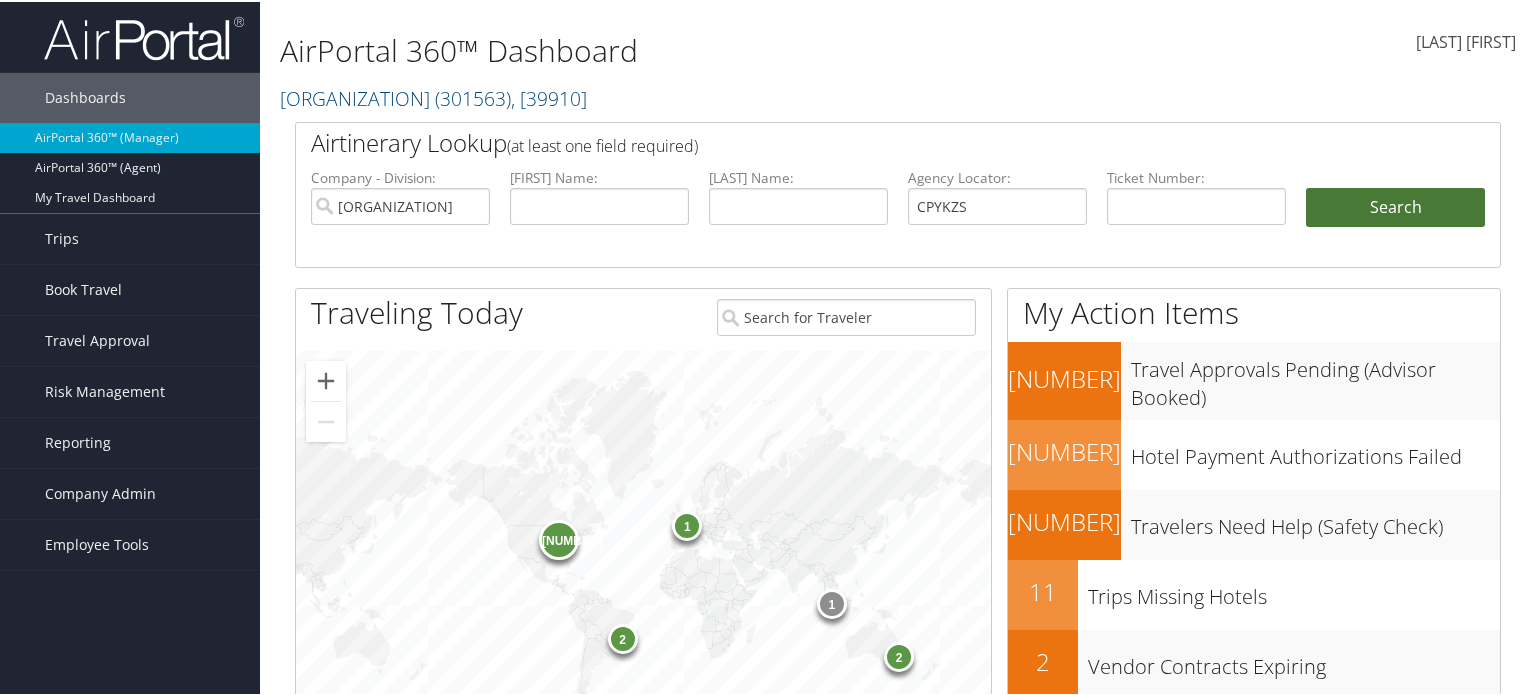 click on "Search" at bounding box center (1395, 206) 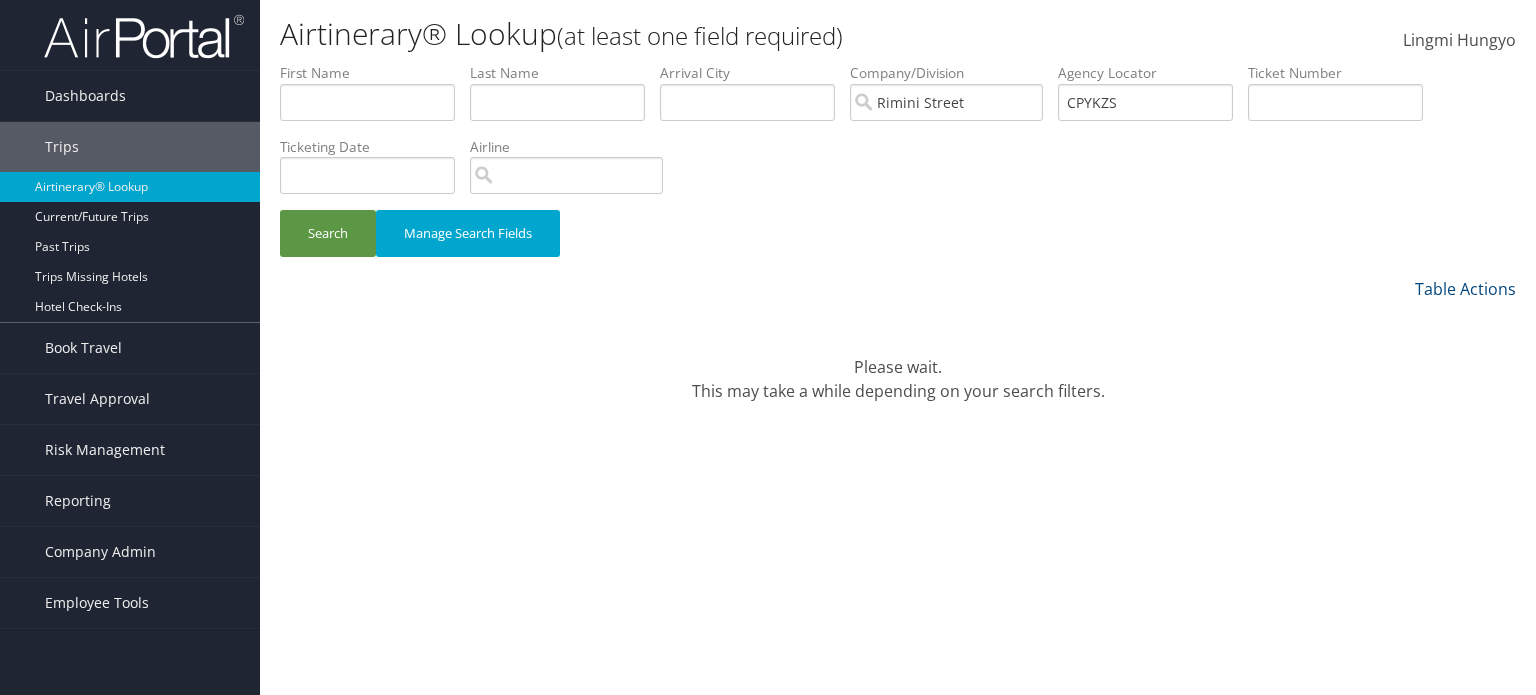 scroll, scrollTop: 0, scrollLeft: 0, axis: both 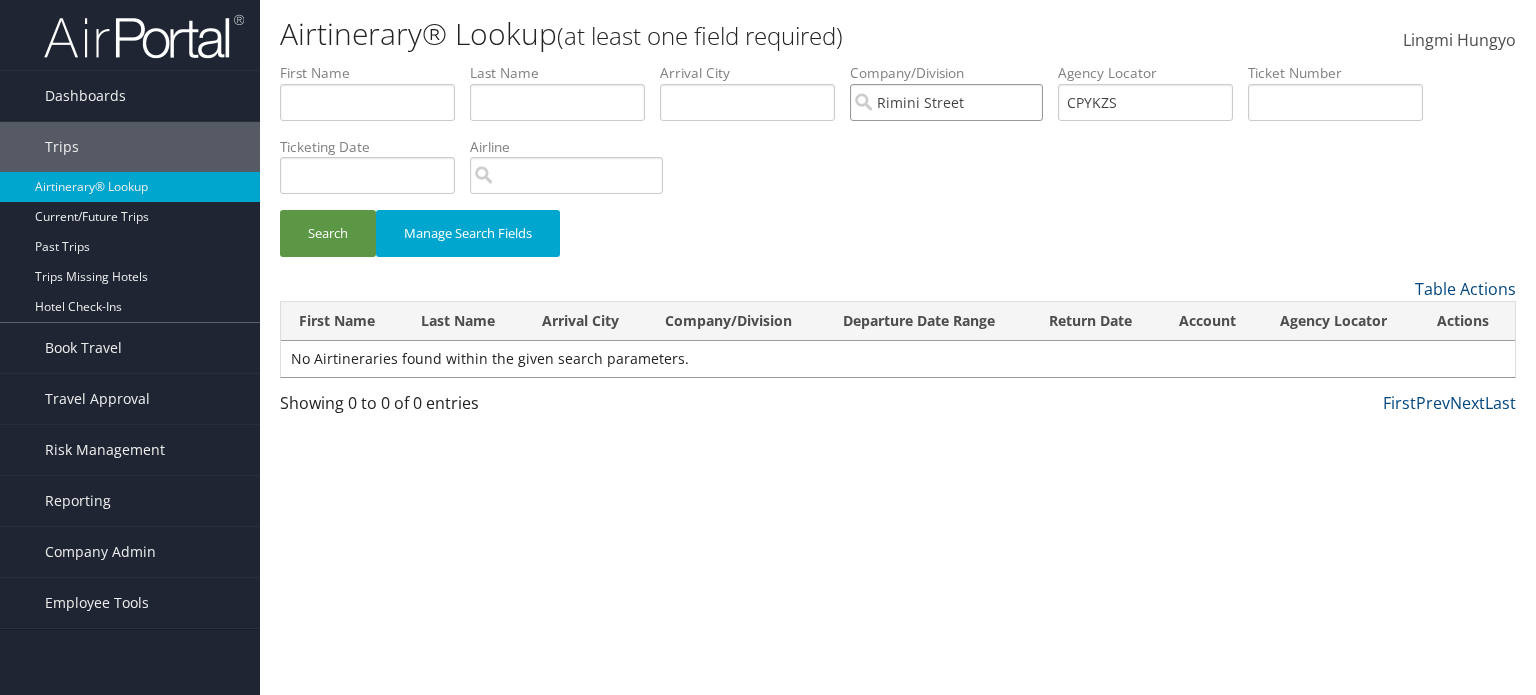 click on "Rimini Street" at bounding box center [946, 102] 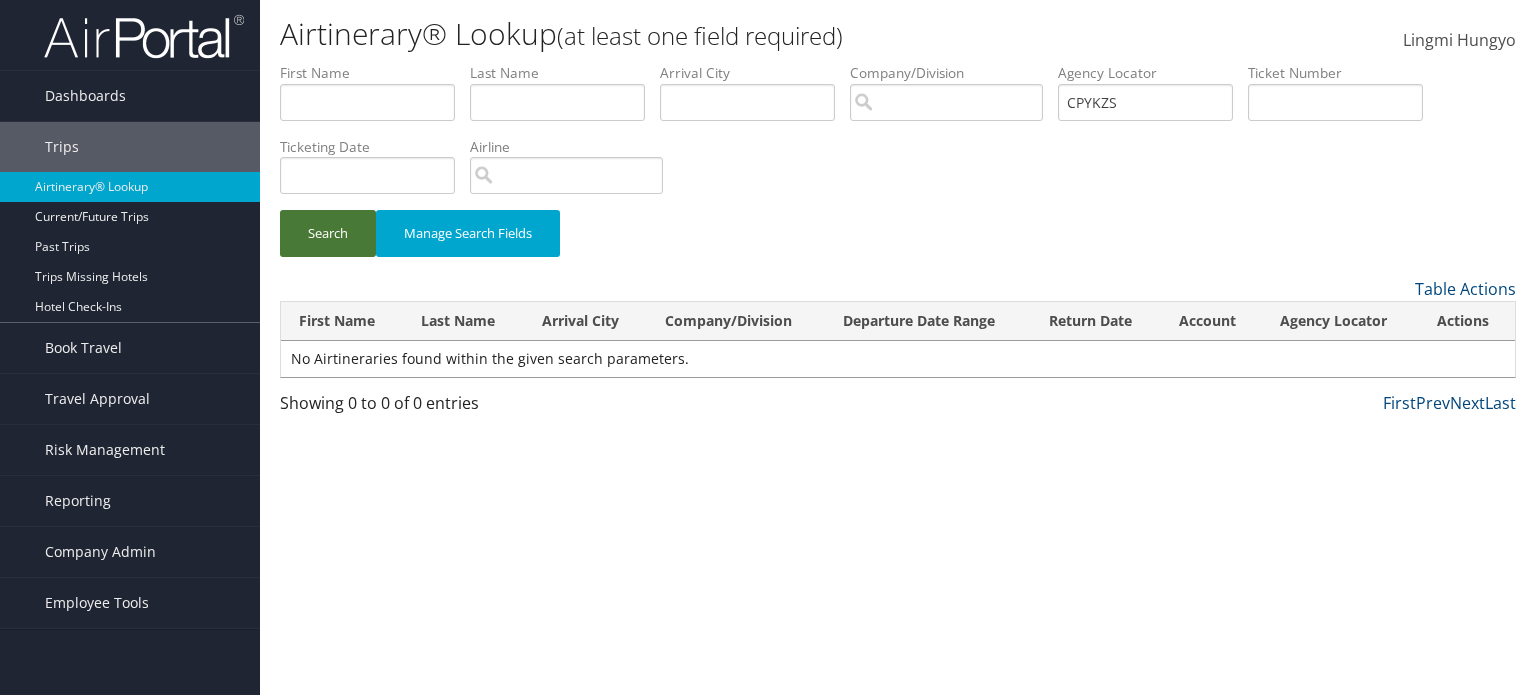 click on "Search" at bounding box center [328, 233] 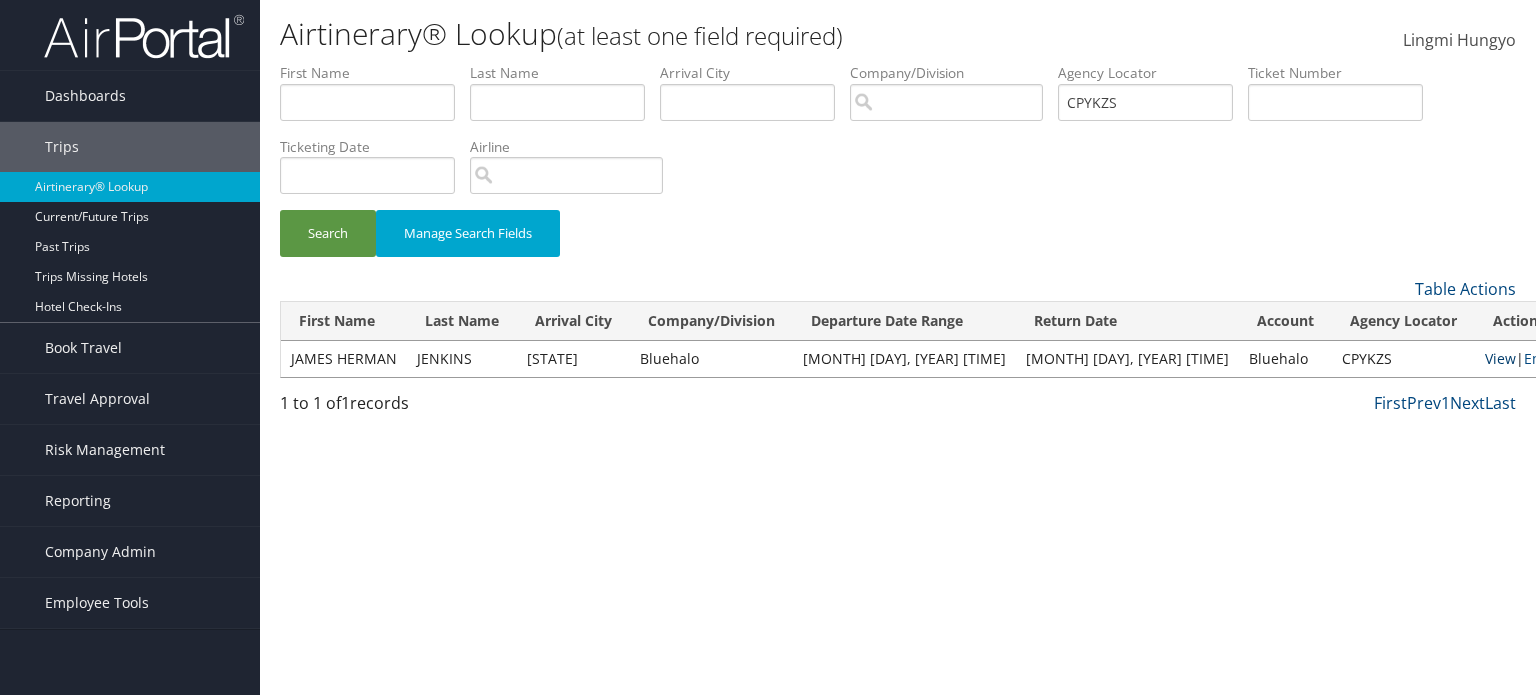 click on "View" at bounding box center [1500, 358] 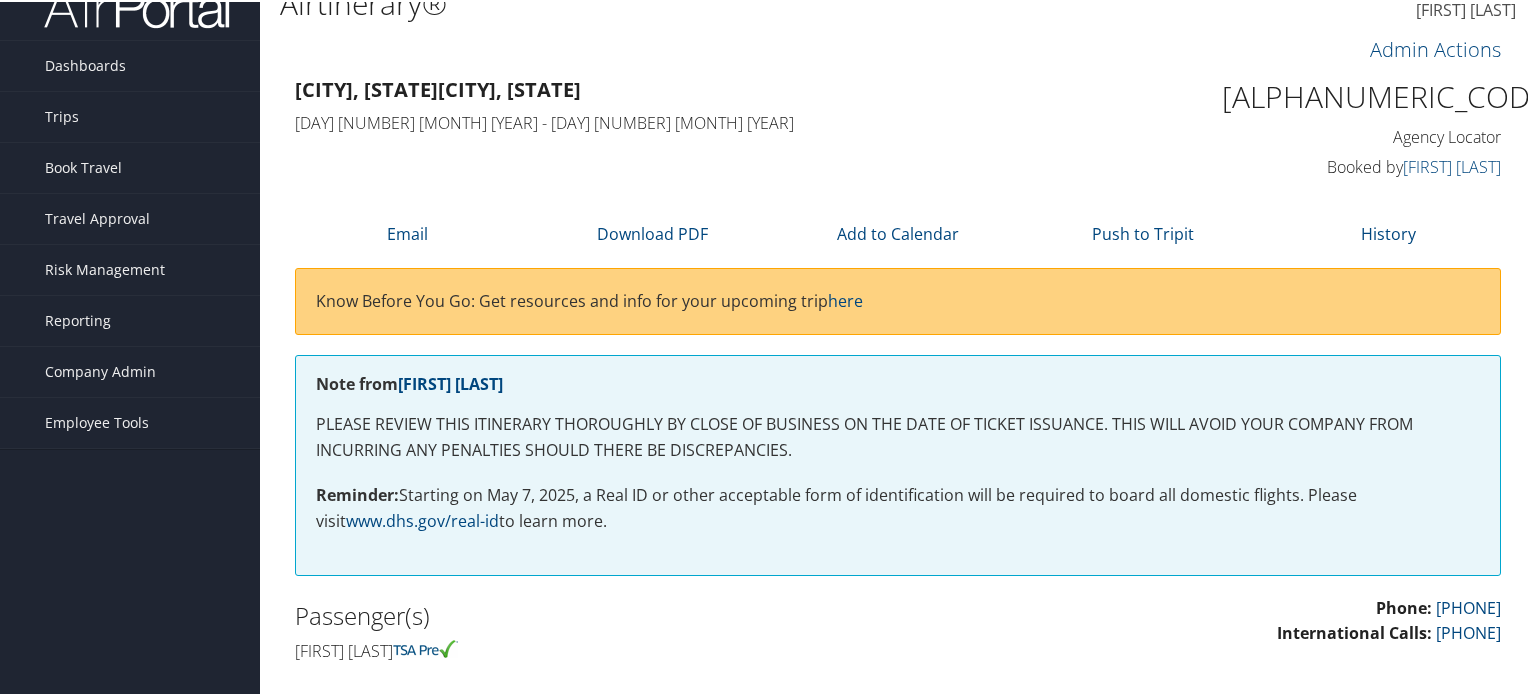 scroll, scrollTop: 0, scrollLeft: 0, axis: both 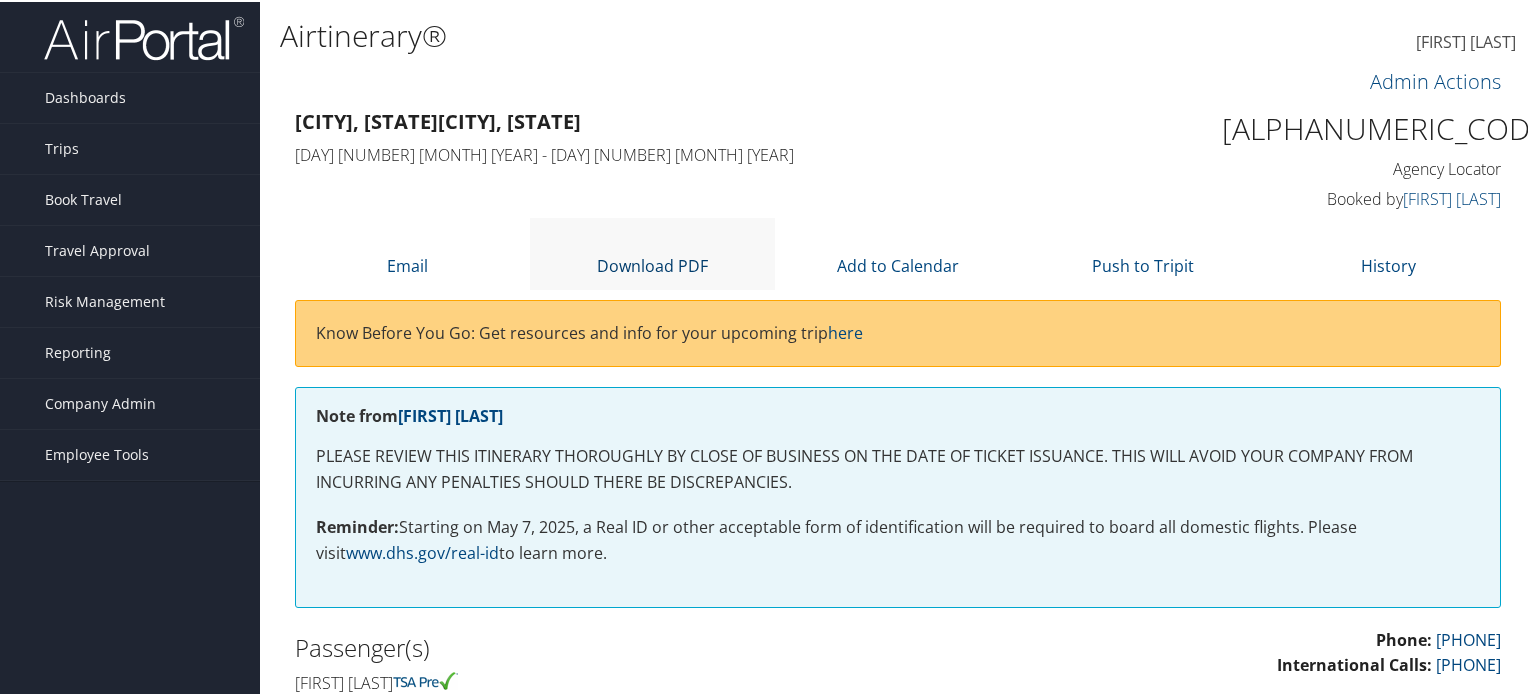 click on "Download PDF" at bounding box center (652, 264) 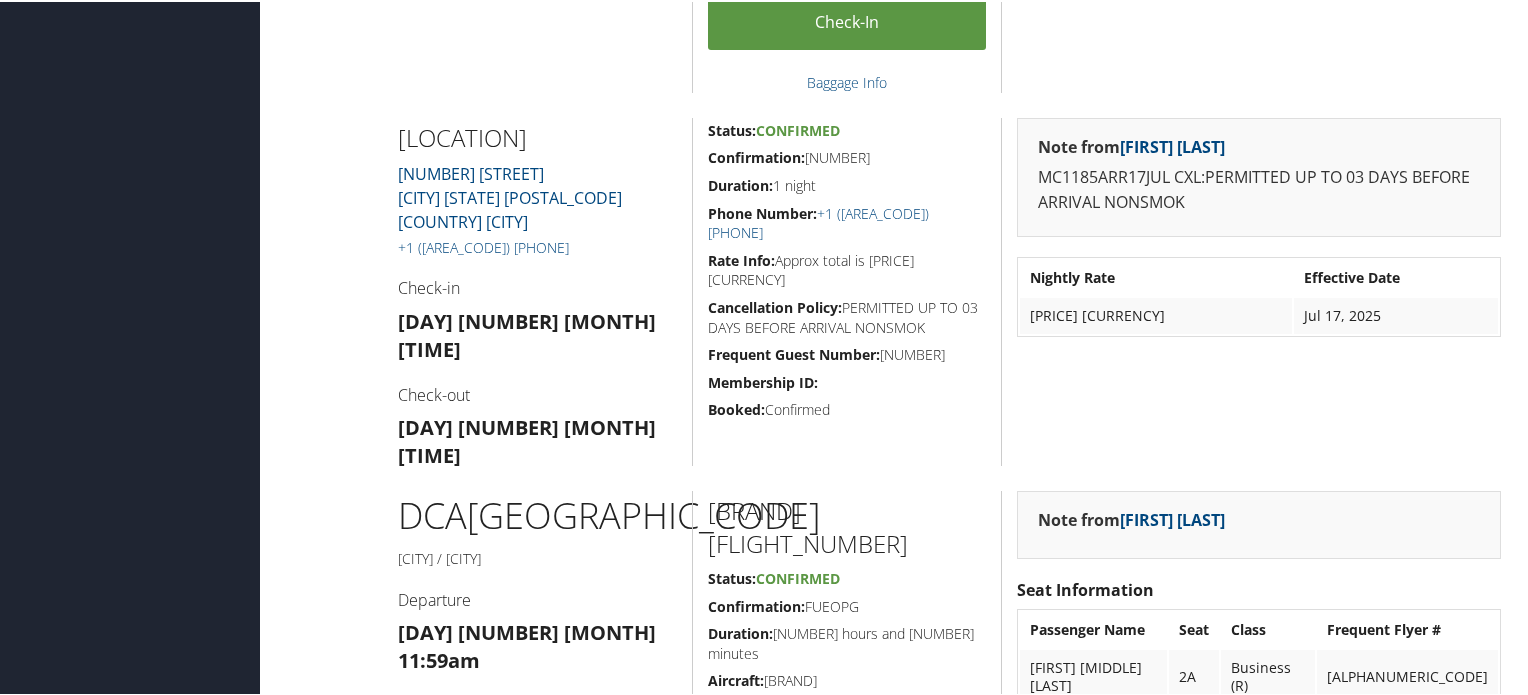 scroll, scrollTop: 1091, scrollLeft: 0, axis: vertical 